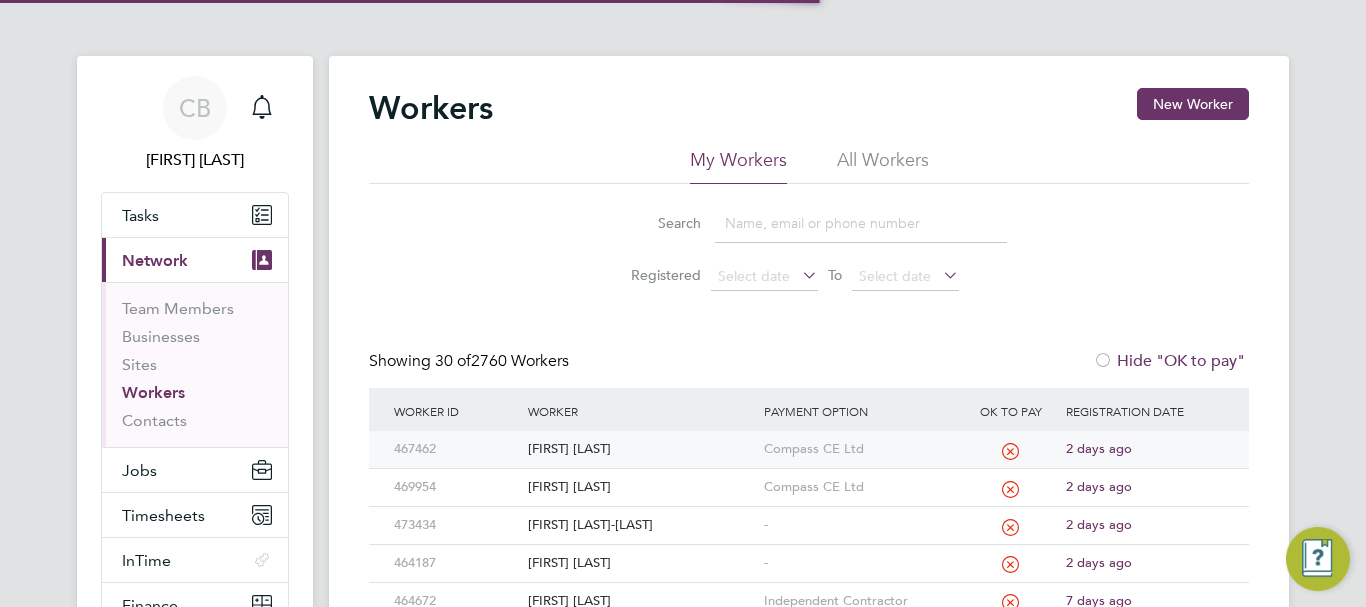 scroll, scrollTop: 0, scrollLeft: 0, axis: both 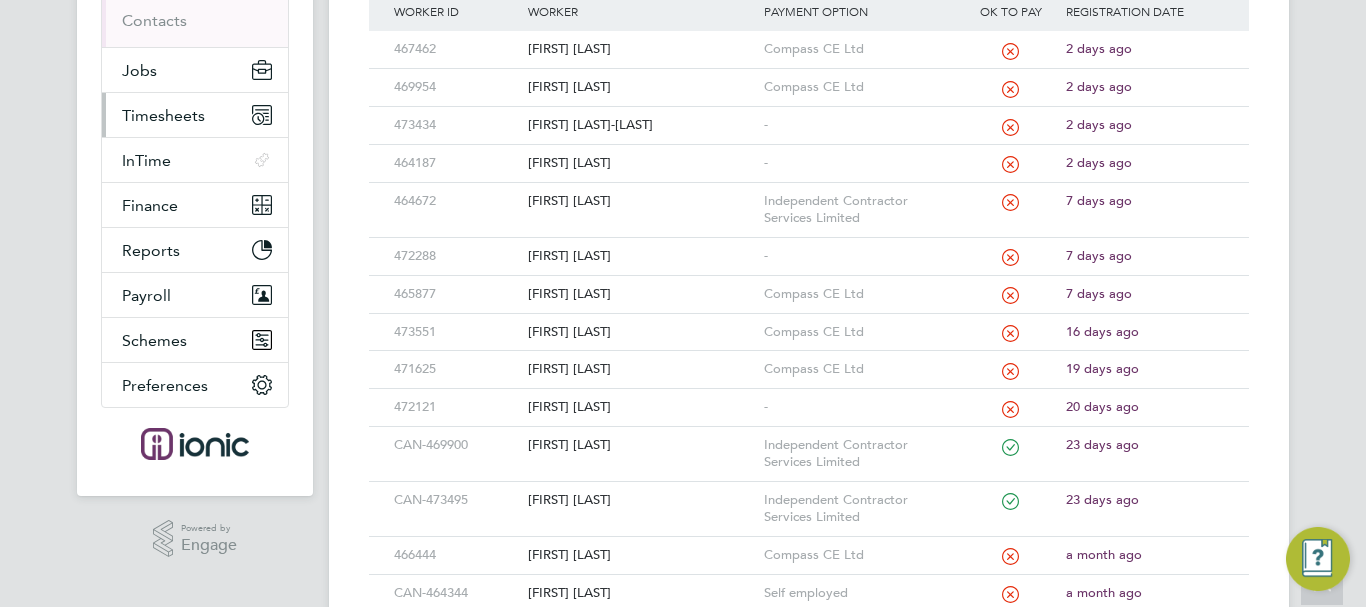 click on "Timesheets" at bounding box center [163, 115] 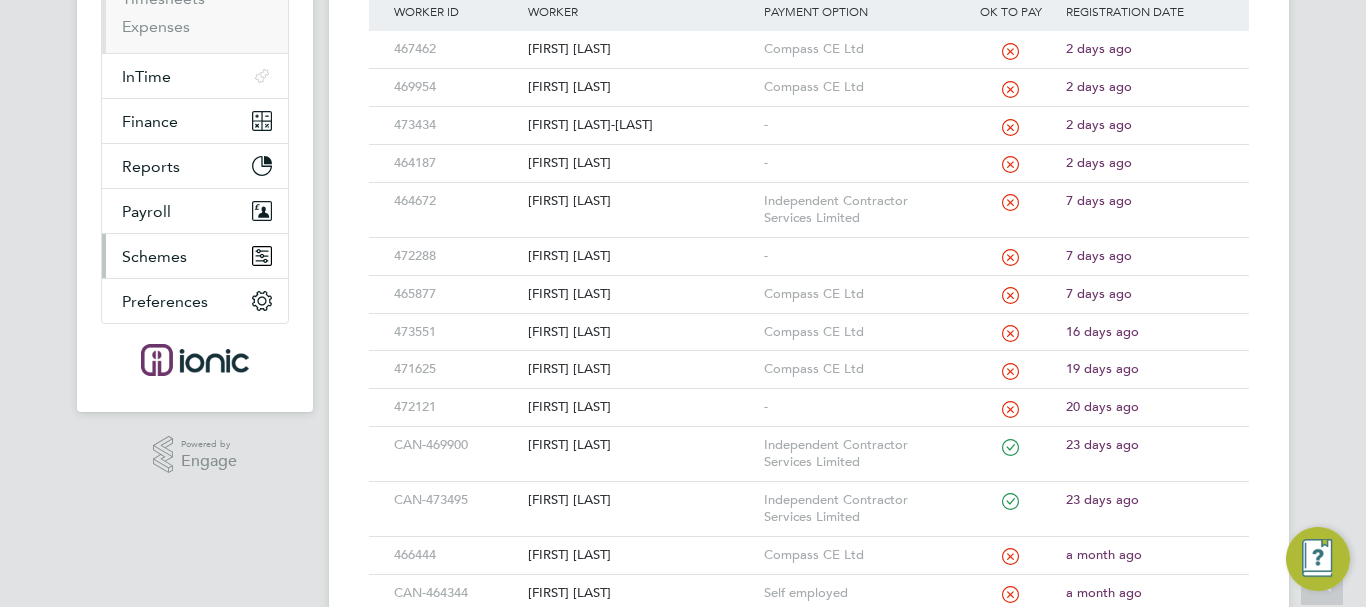 scroll, scrollTop: 300, scrollLeft: 0, axis: vertical 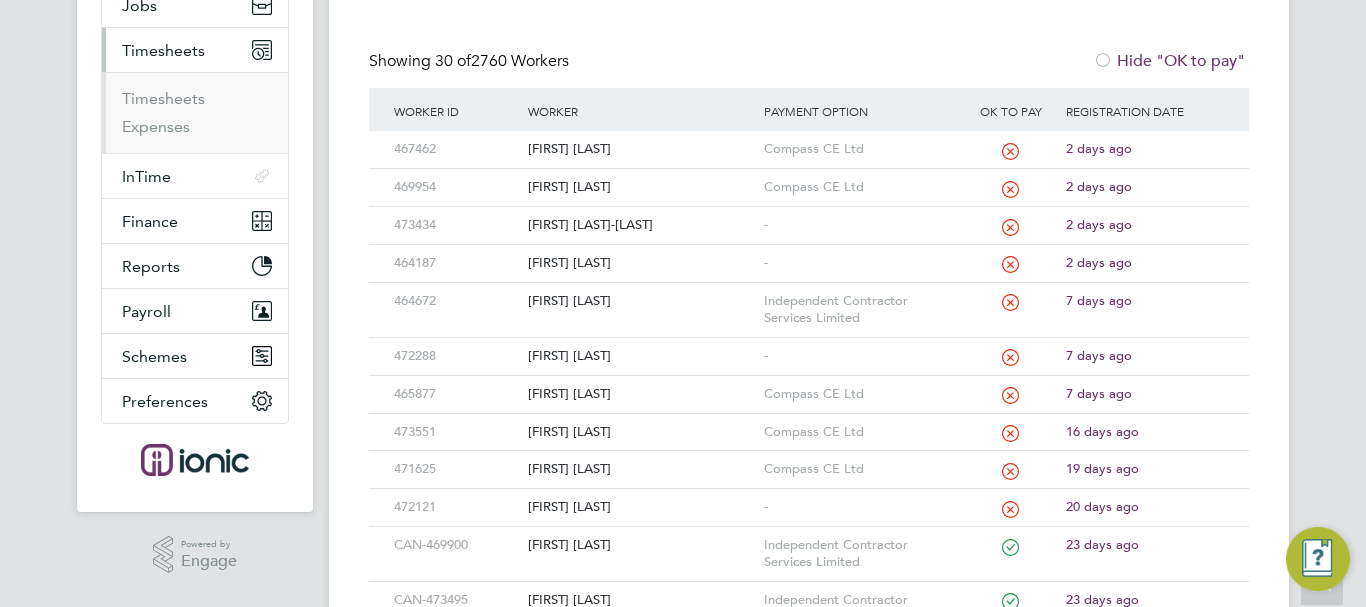 click on "Timesheets   Expenses" at bounding box center (195, 112) 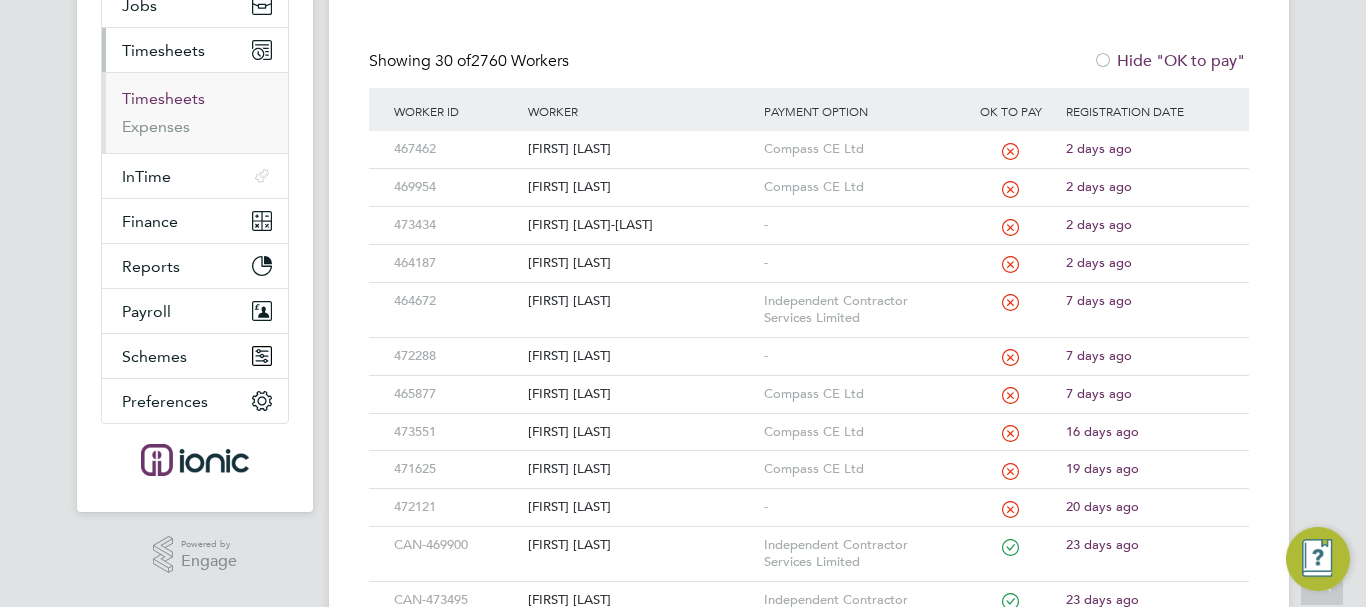 click on "Timesheets" at bounding box center [163, 98] 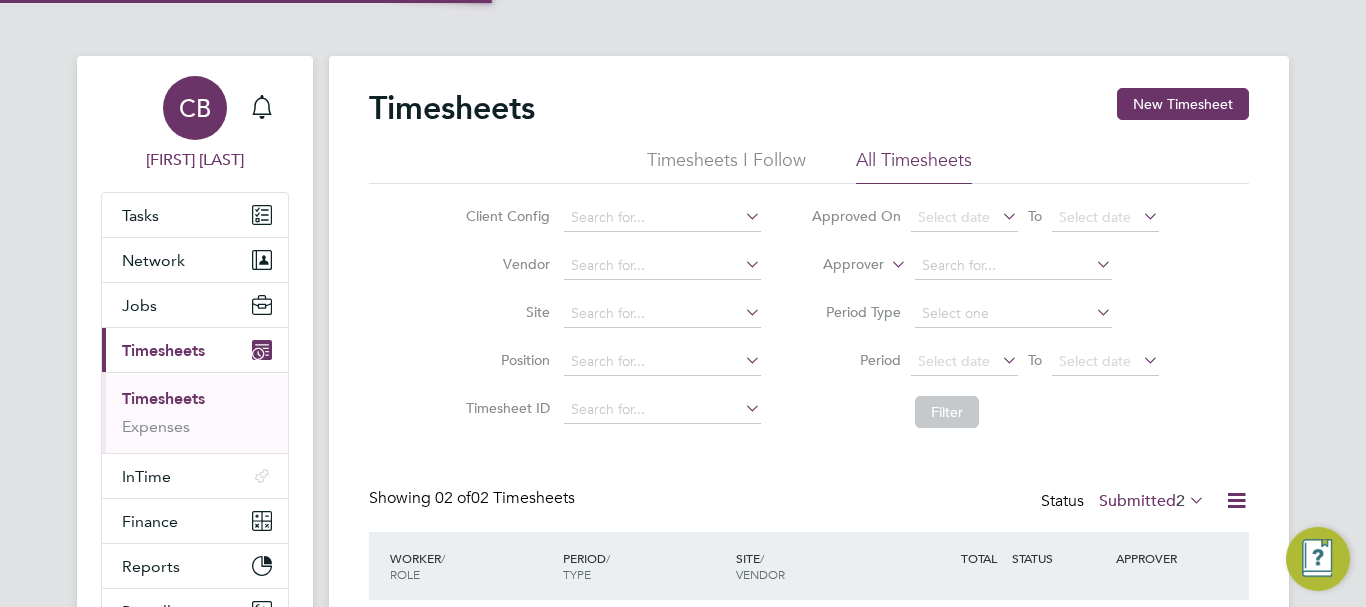 scroll, scrollTop: 10, scrollLeft: 10, axis: both 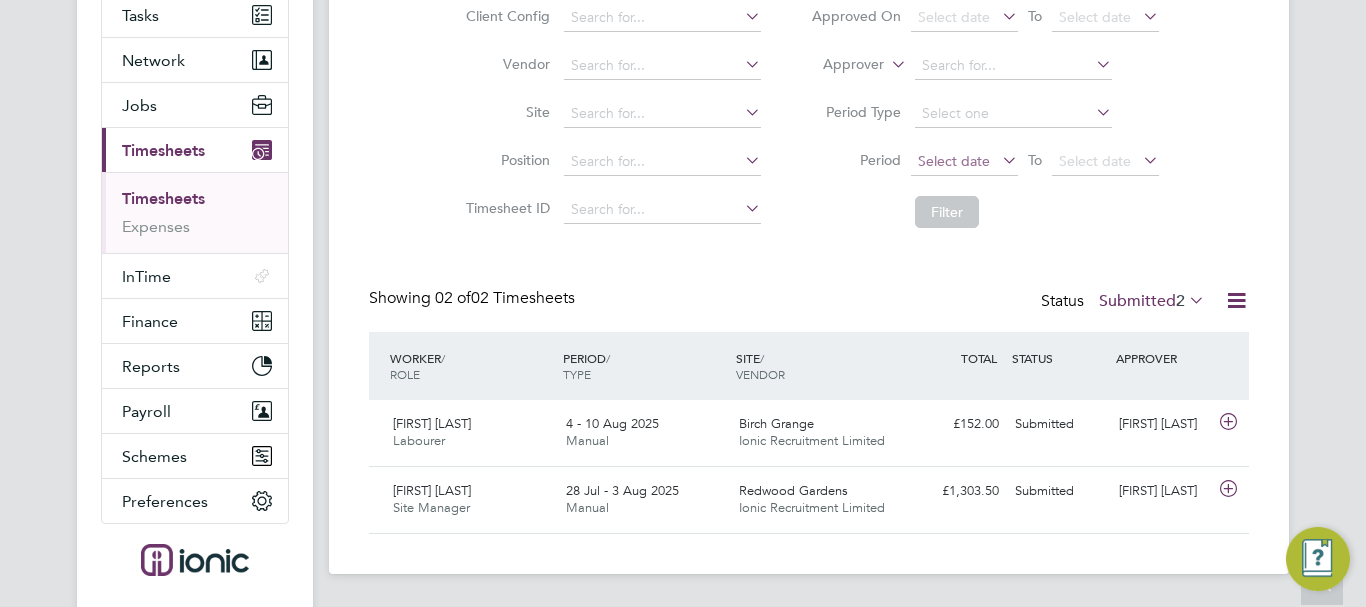 click on "Select date" 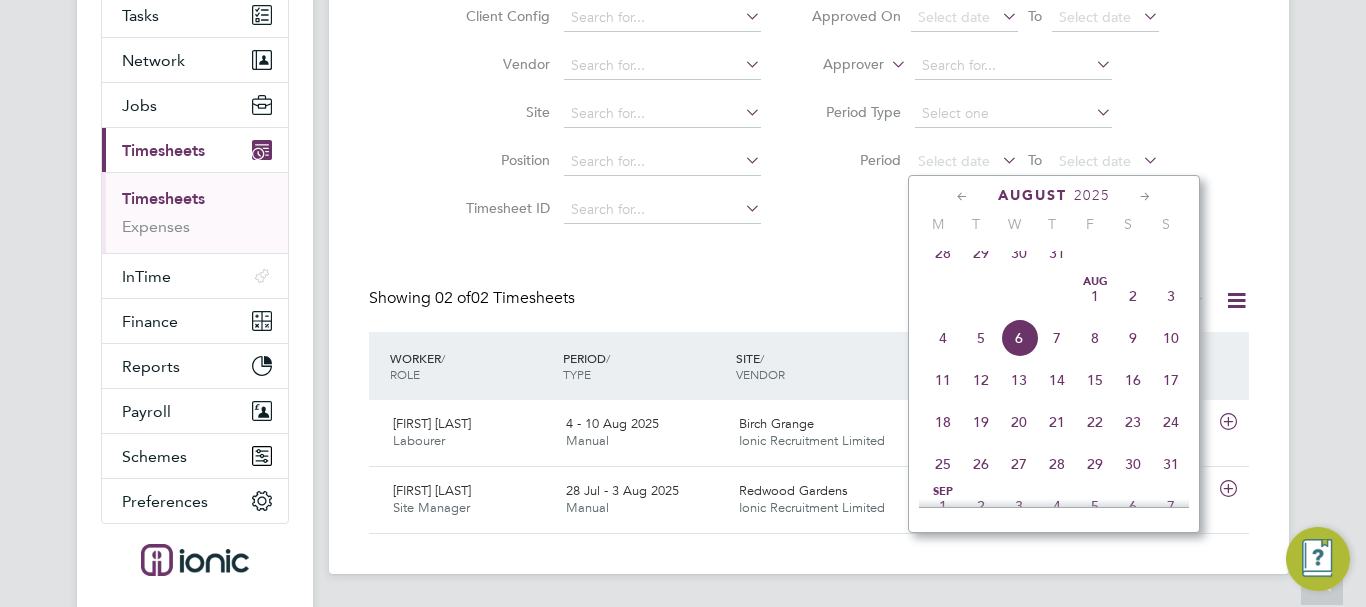 click on "28" 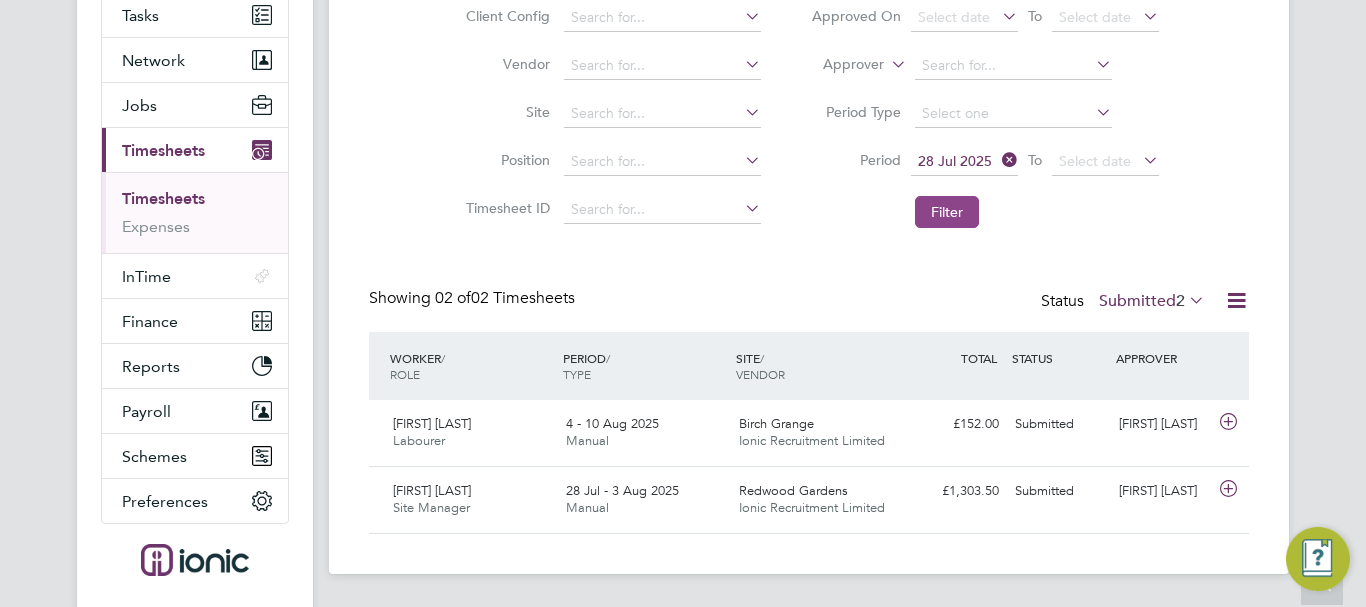 click on "Filter" 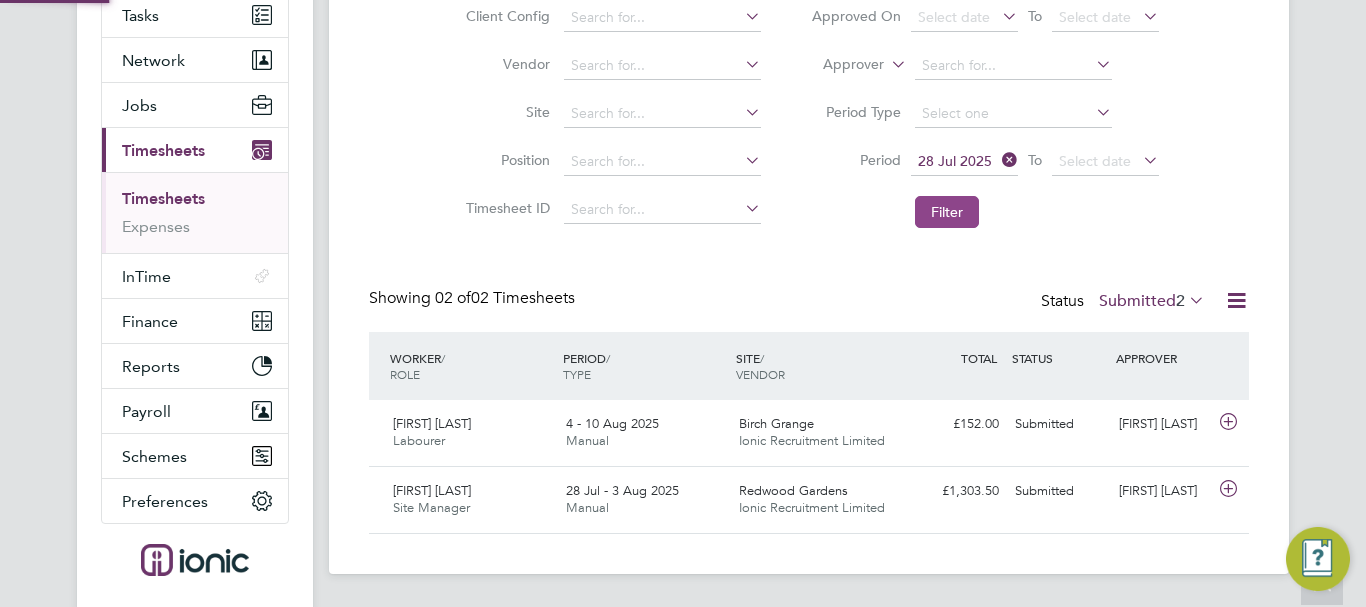 scroll, scrollTop: 10, scrollLeft: 10, axis: both 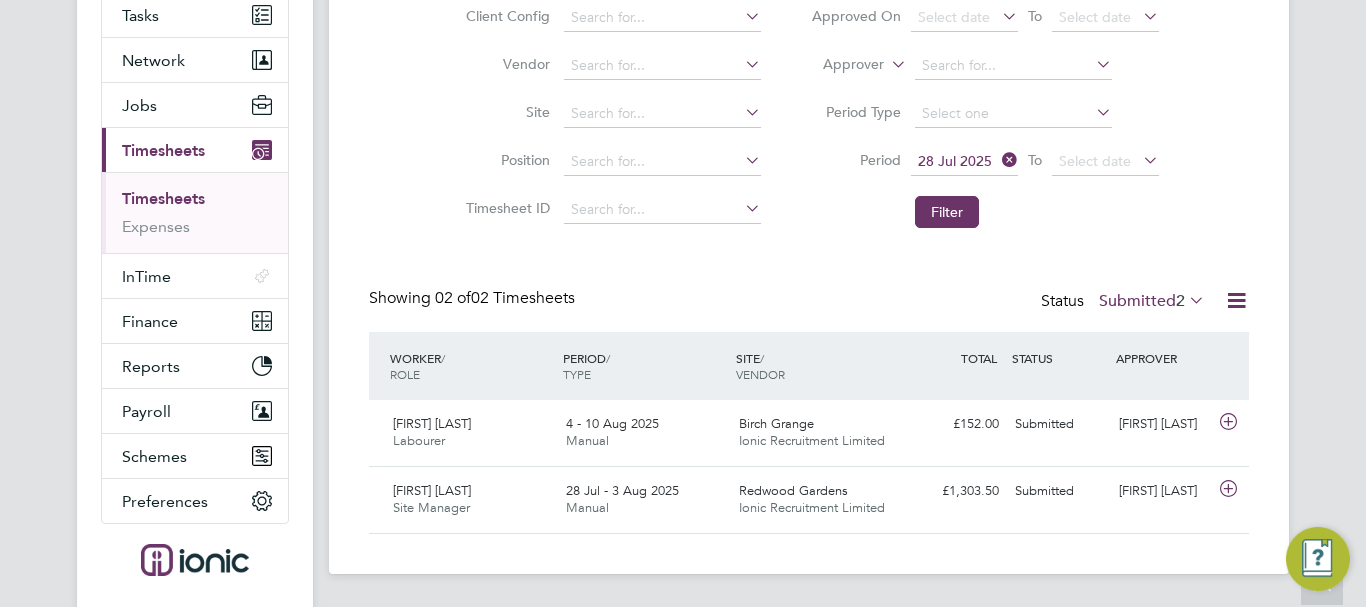click 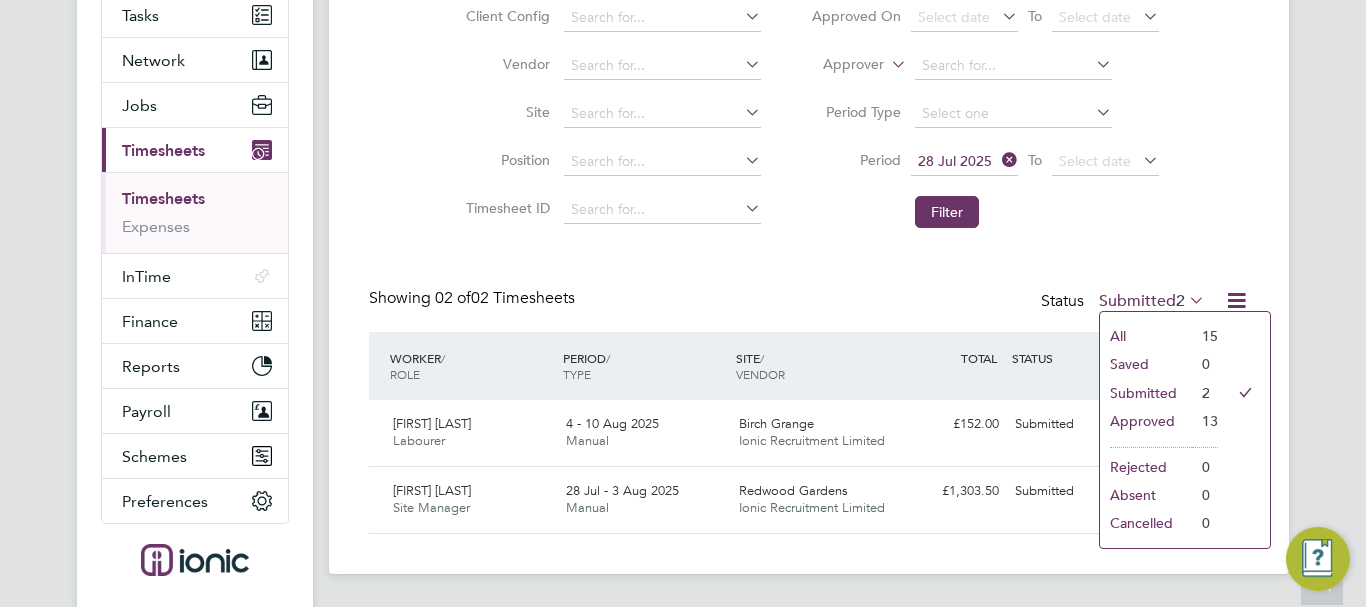 click on "Approved" 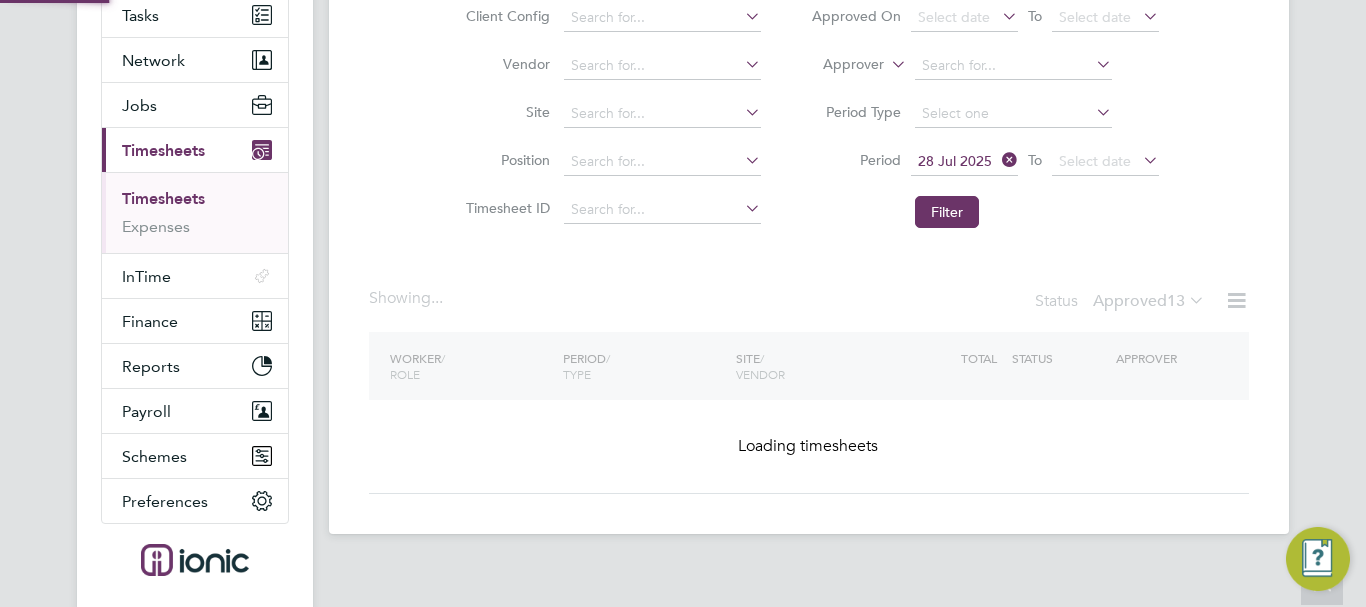 click on "Timesheets New Timesheet Timesheets I Follow All Timesheets Client Config   Vendor   Site   Position   Timesheet ID   Approved On
Select date
To
Select date
Approver     Period Type   Period
28 Jul 2025
To
Select date
Filter Showing ...   Status  Approved  13  WORKER  / ROLE WORKER  / PERIOD PERIOD  / TYPE SITE  / VENDOR TOTAL   TOTAL  / STATUS STATUS APPROVER Loading timesheets Show   more" 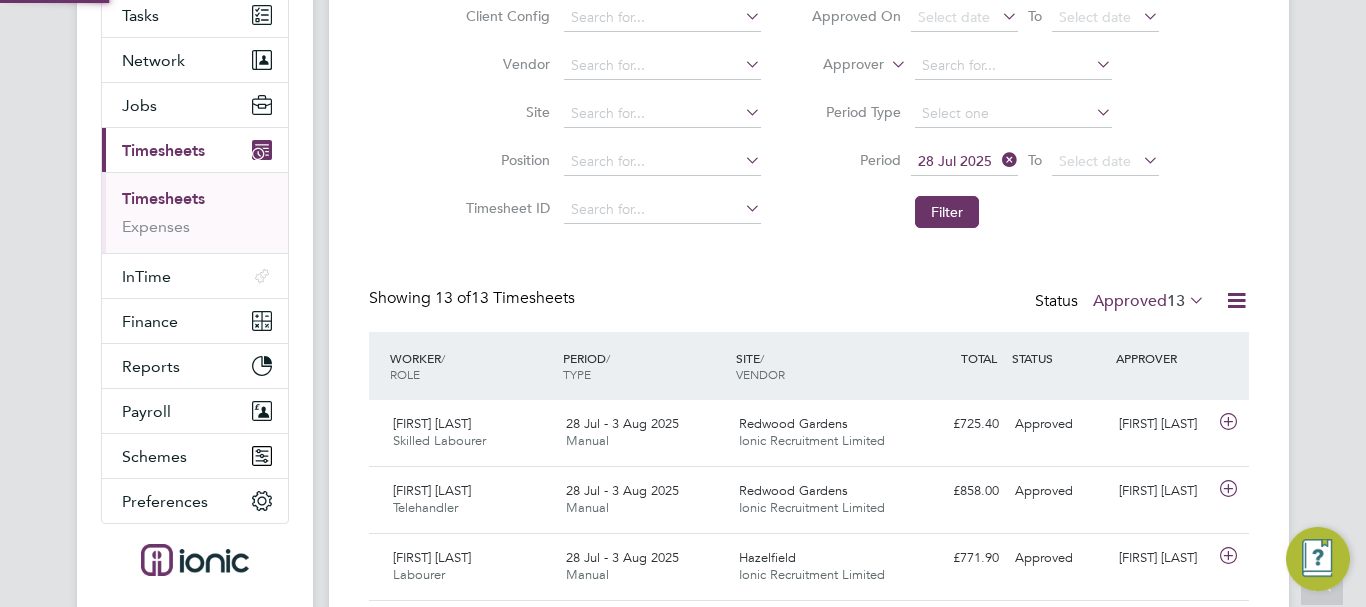 scroll, scrollTop: 10, scrollLeft: 10, axis: both 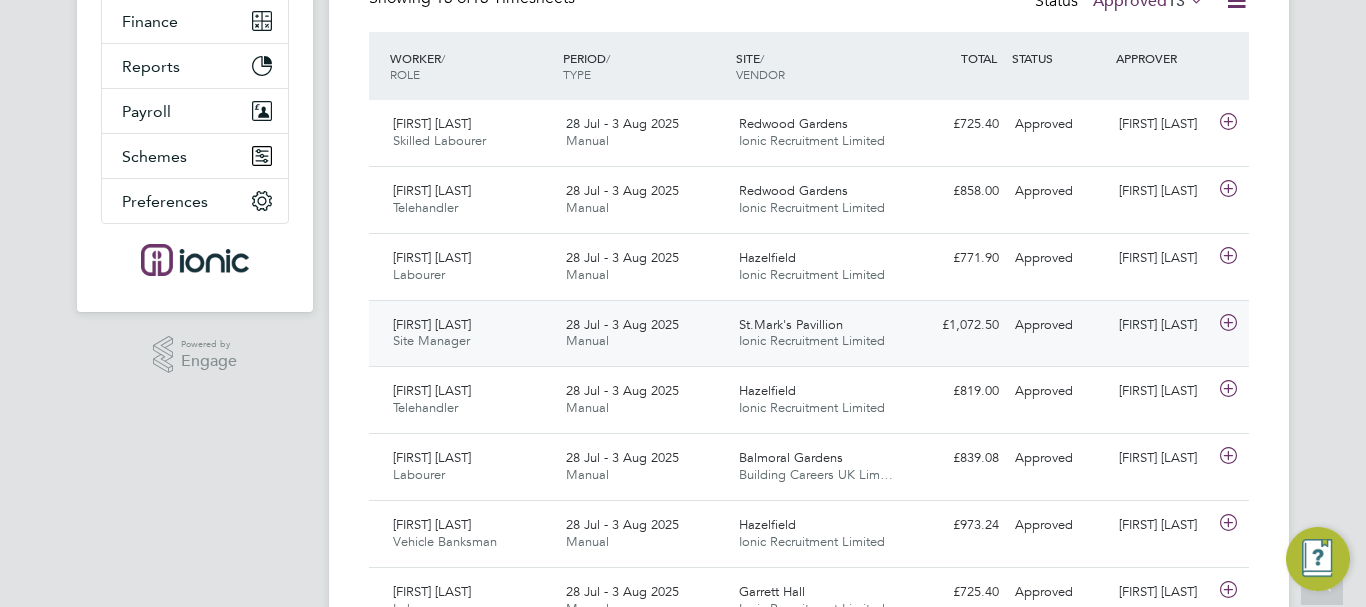 click on "[FIRST] [LAST]" 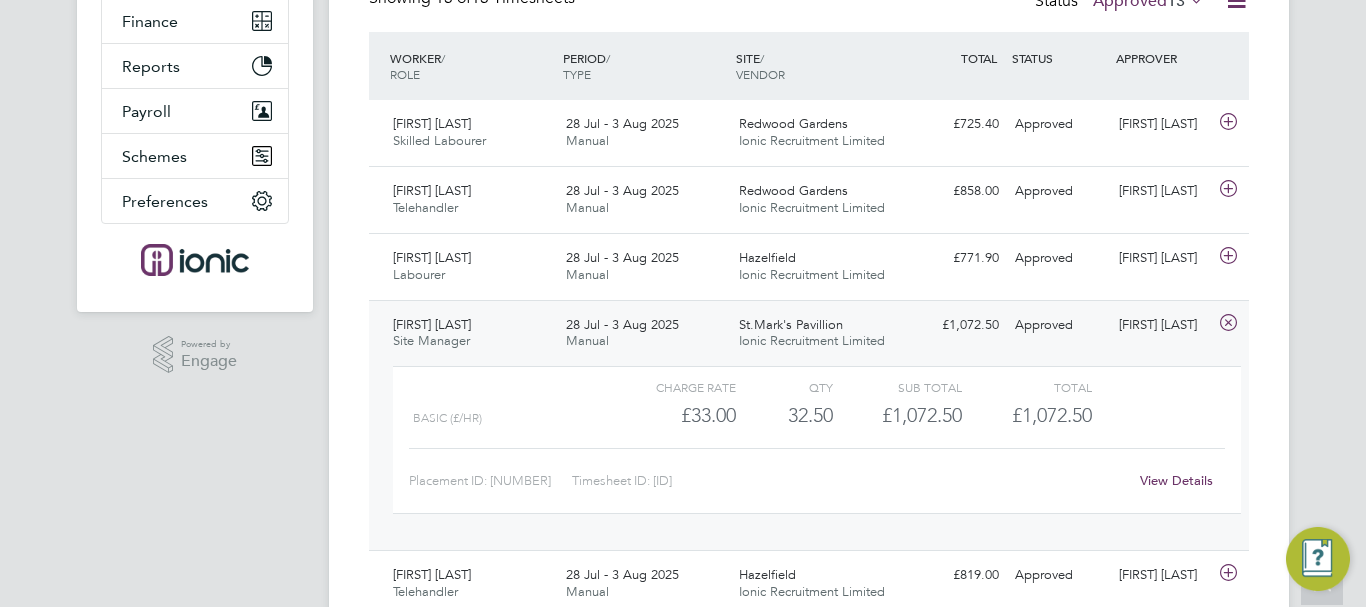 click on "£33.00" 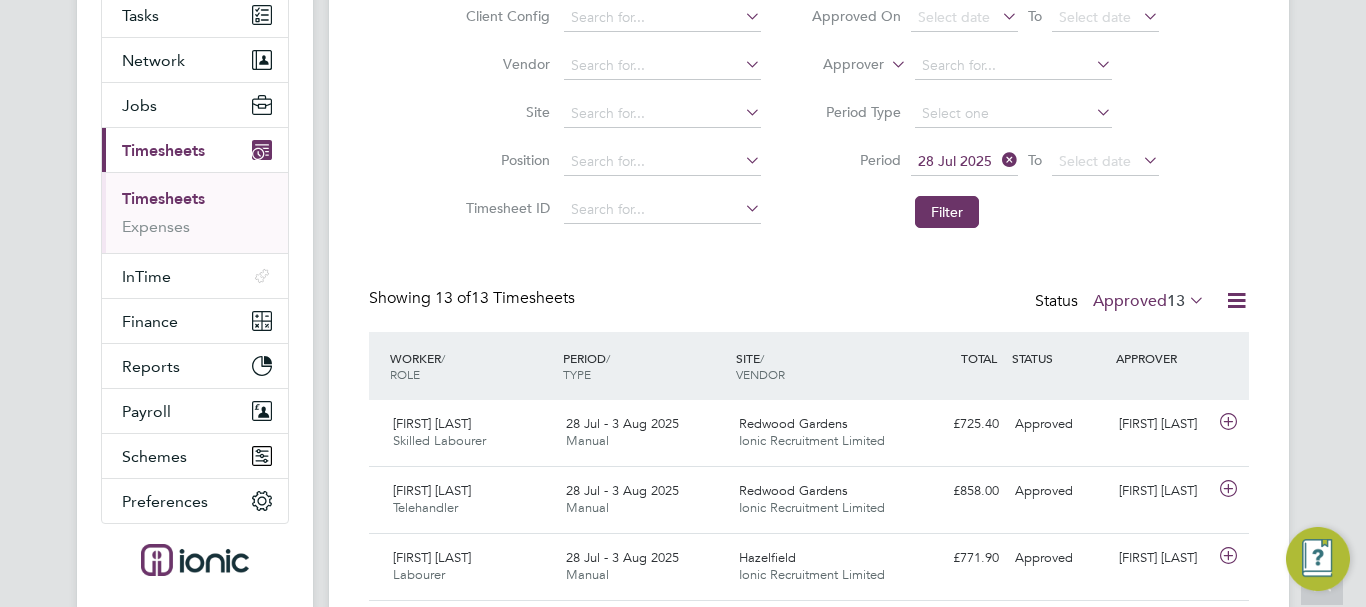click on "13" 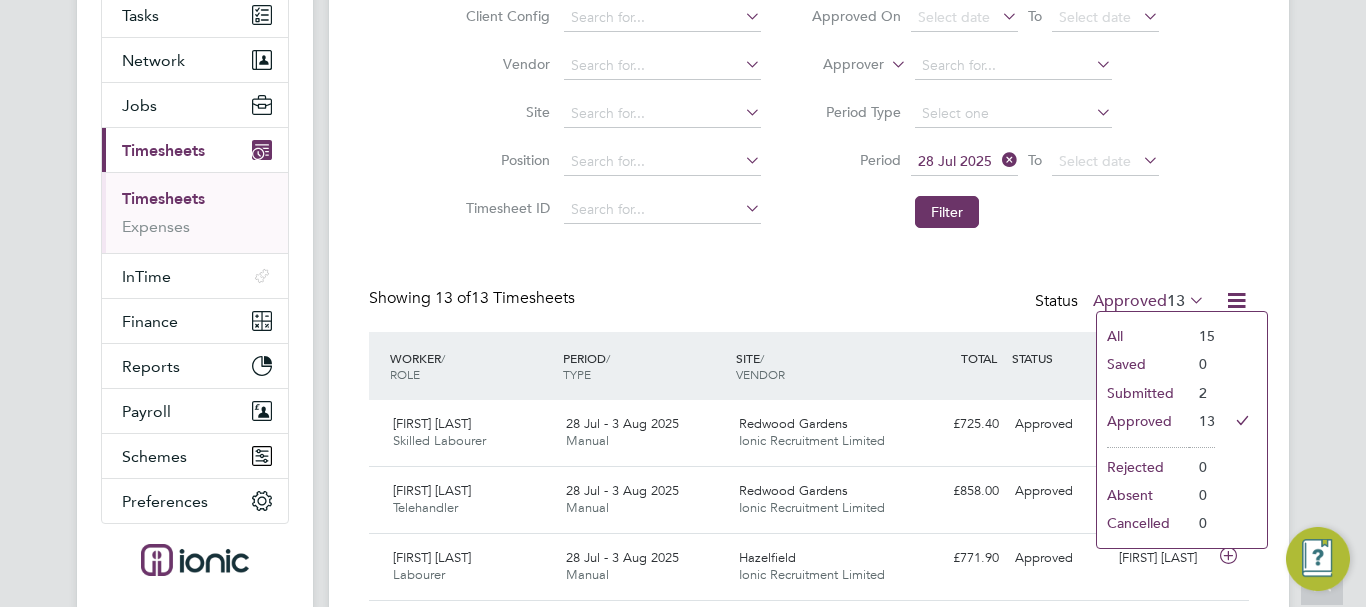 click on "Submitted" 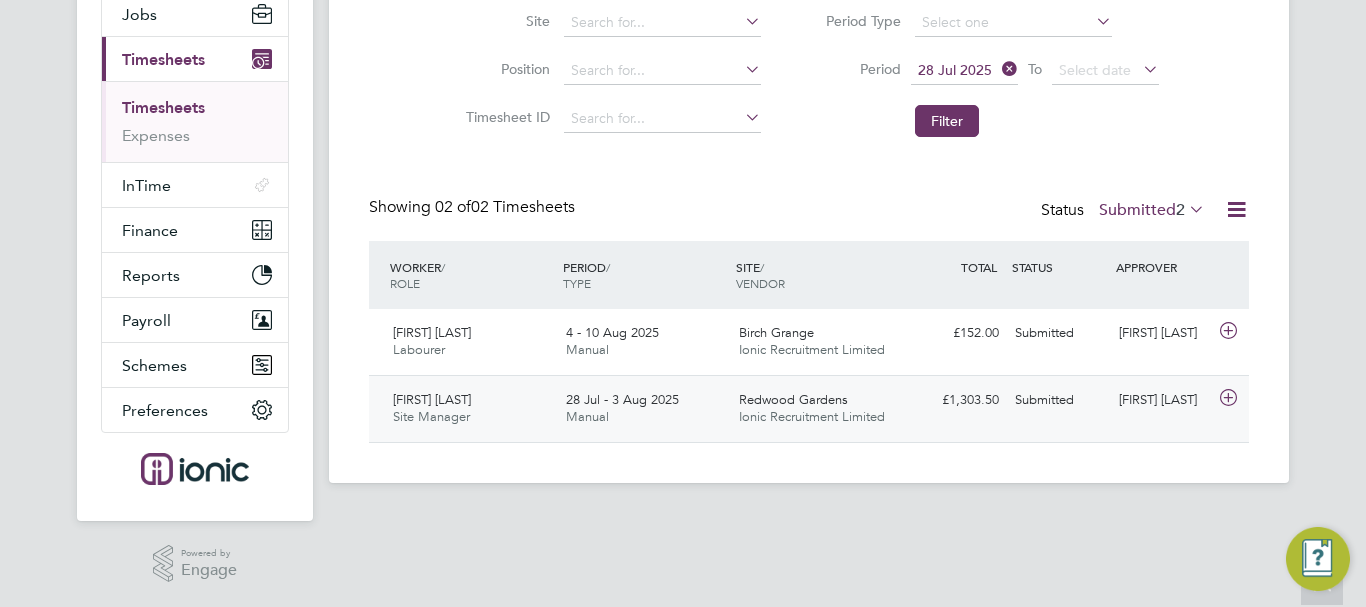 click on "Redwood Gardens" 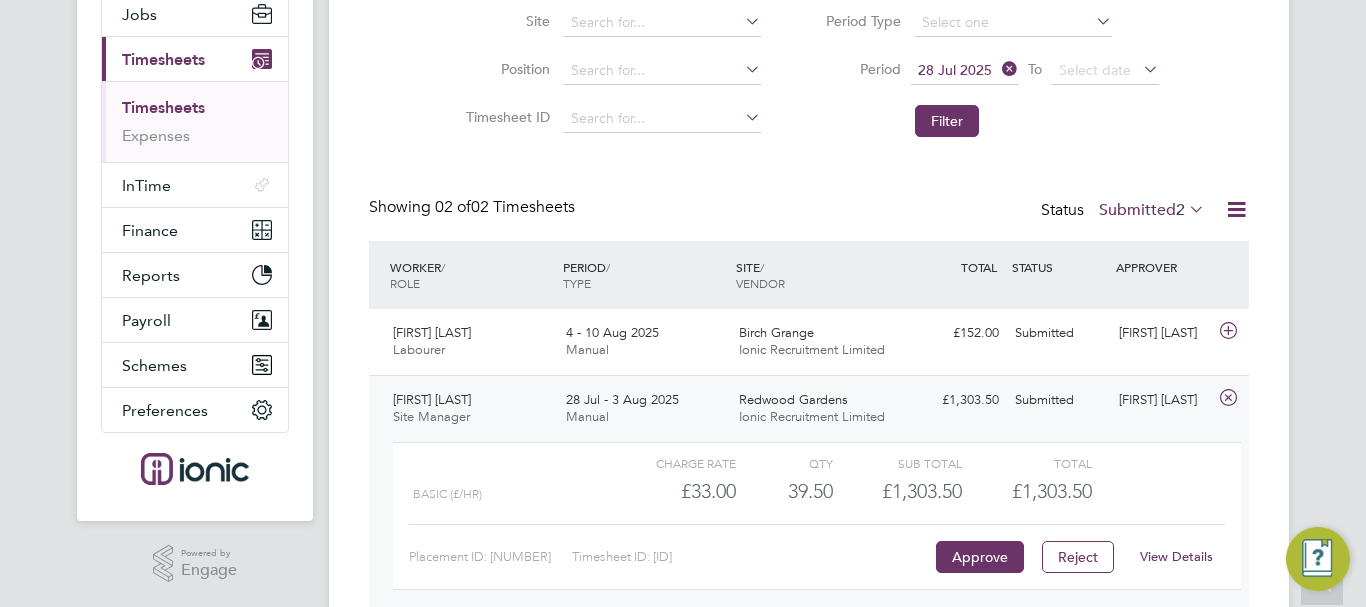 click on "View Details" 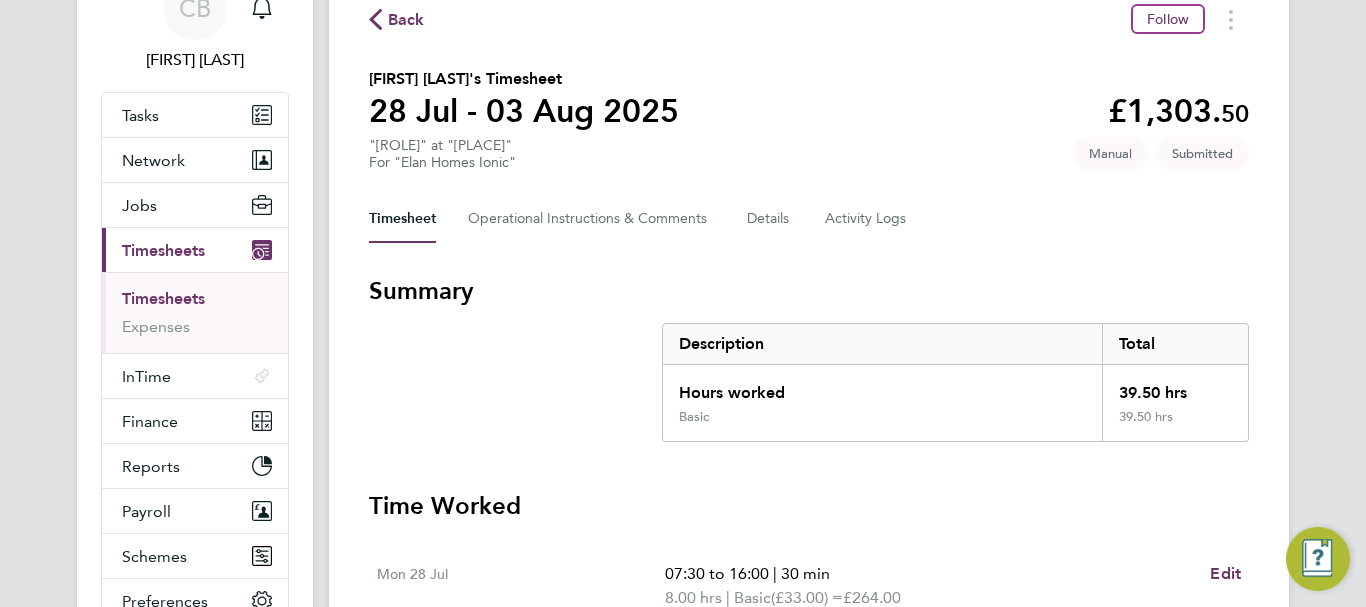 scroll, scrollTop: 0, scrollLeft: 0, axis: both 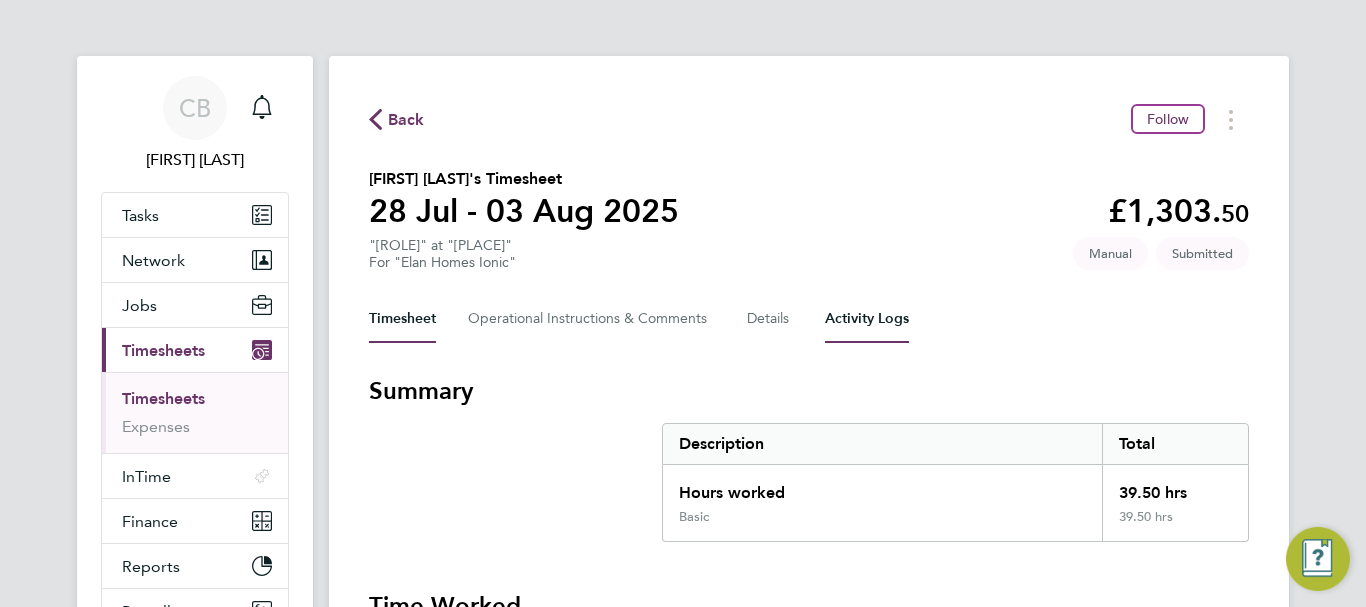 click on "Activity Logs" at bounding box center (867, 319) 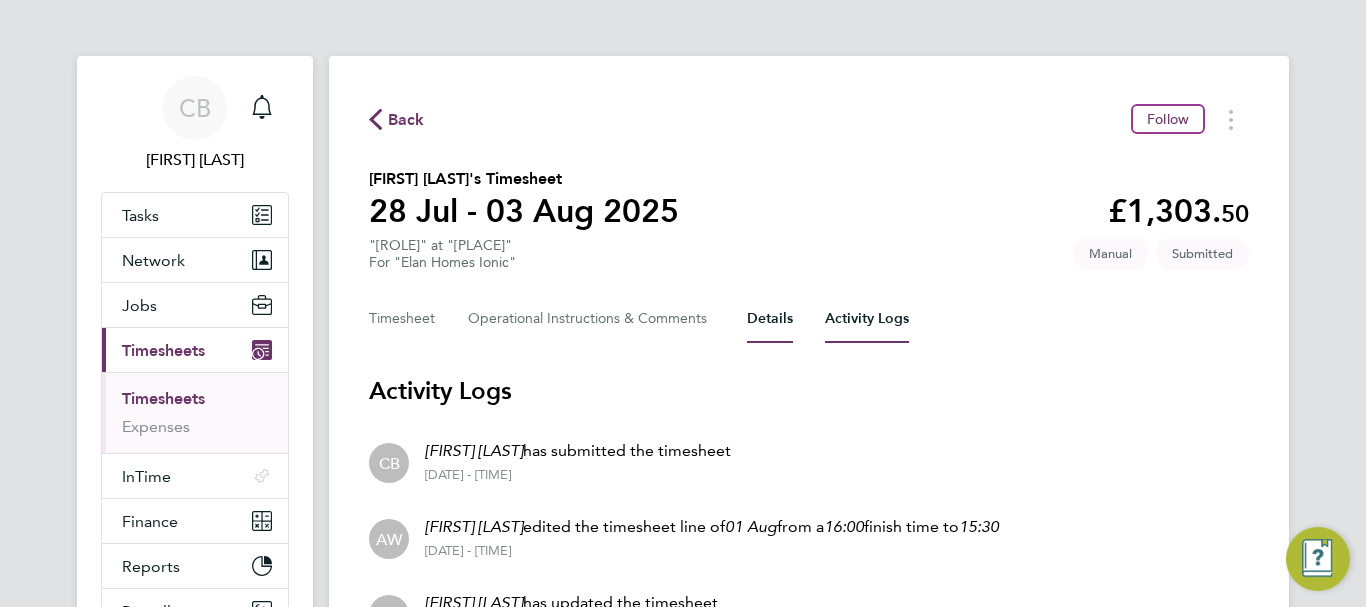 click on "Details" at bounding box center (770, 319) 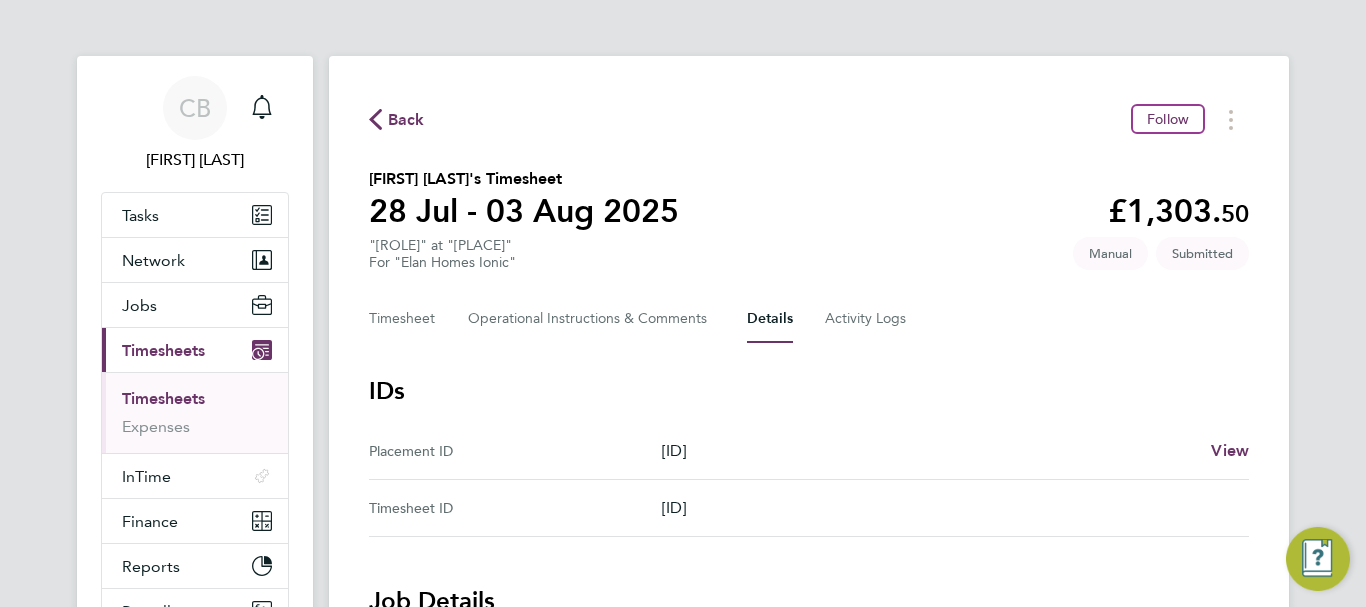 click on "Timesheets" at bounding box center (163, 398) 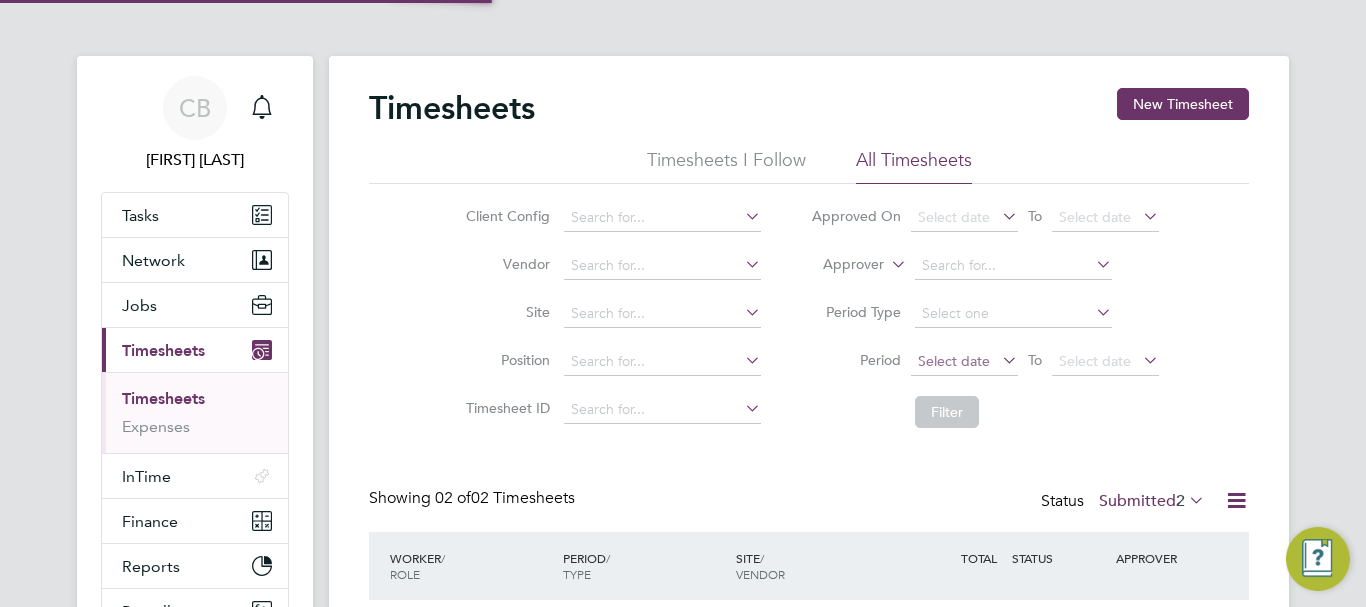 scroll, scrollTop: 10, scrollLeft: 10, axis: both 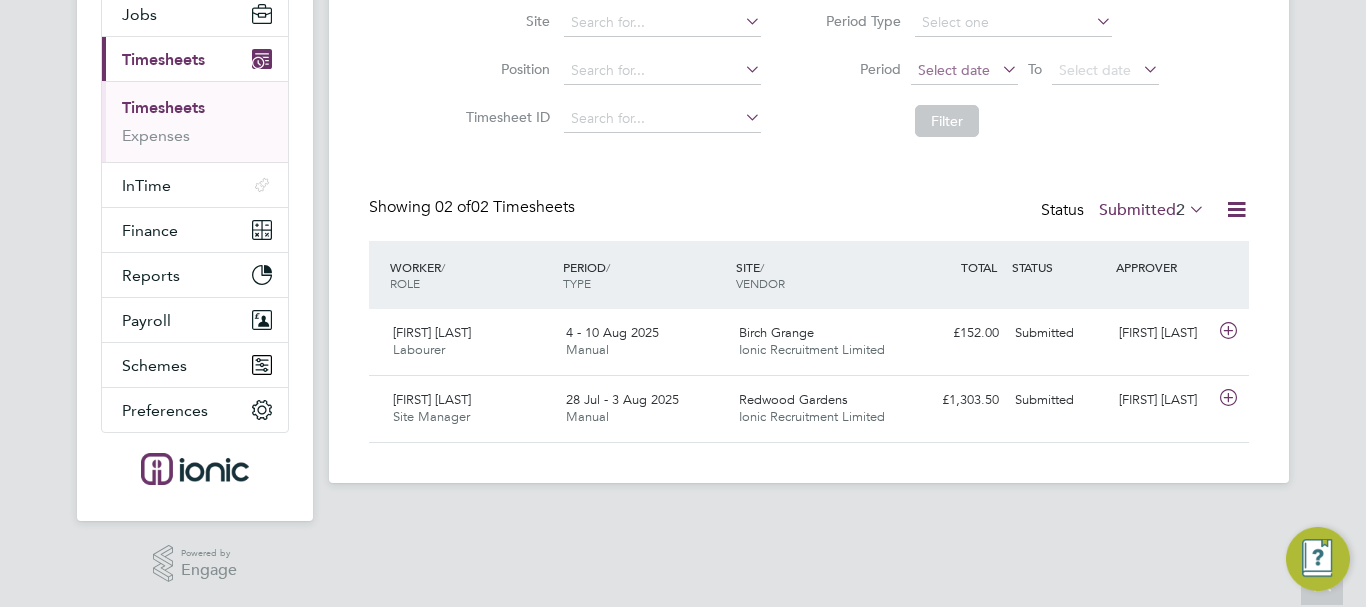 click on "Select date" 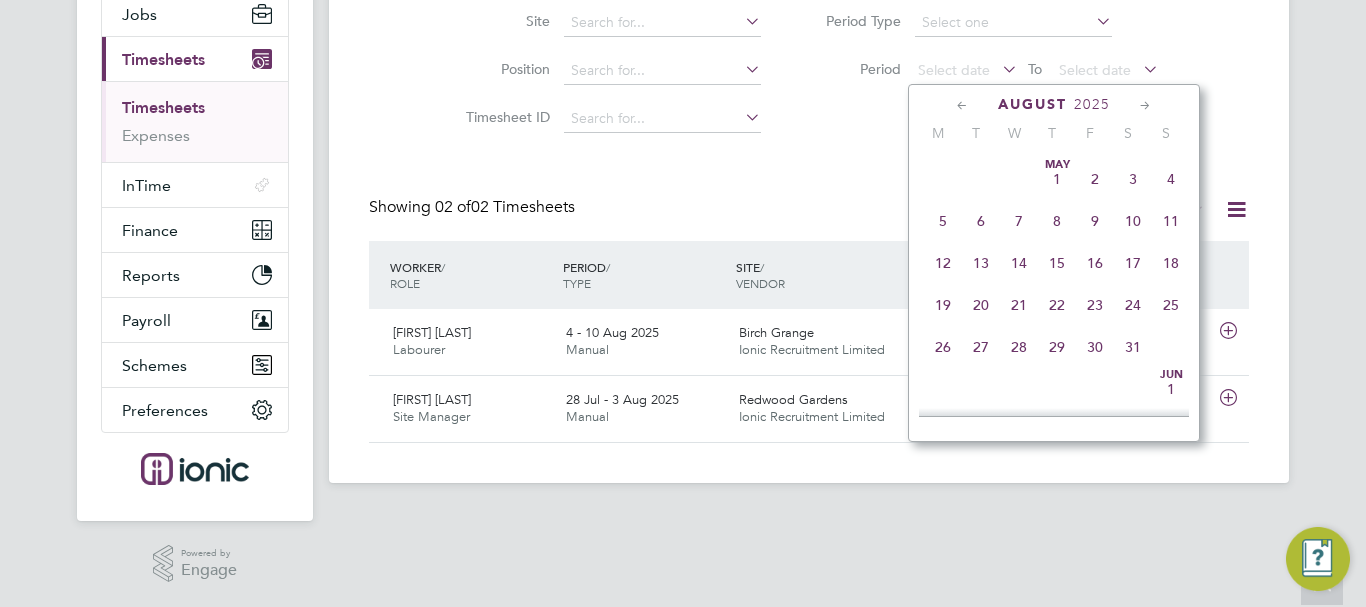 scroll, scrollTop: 649, scrollLeft: 0, axis: vertical 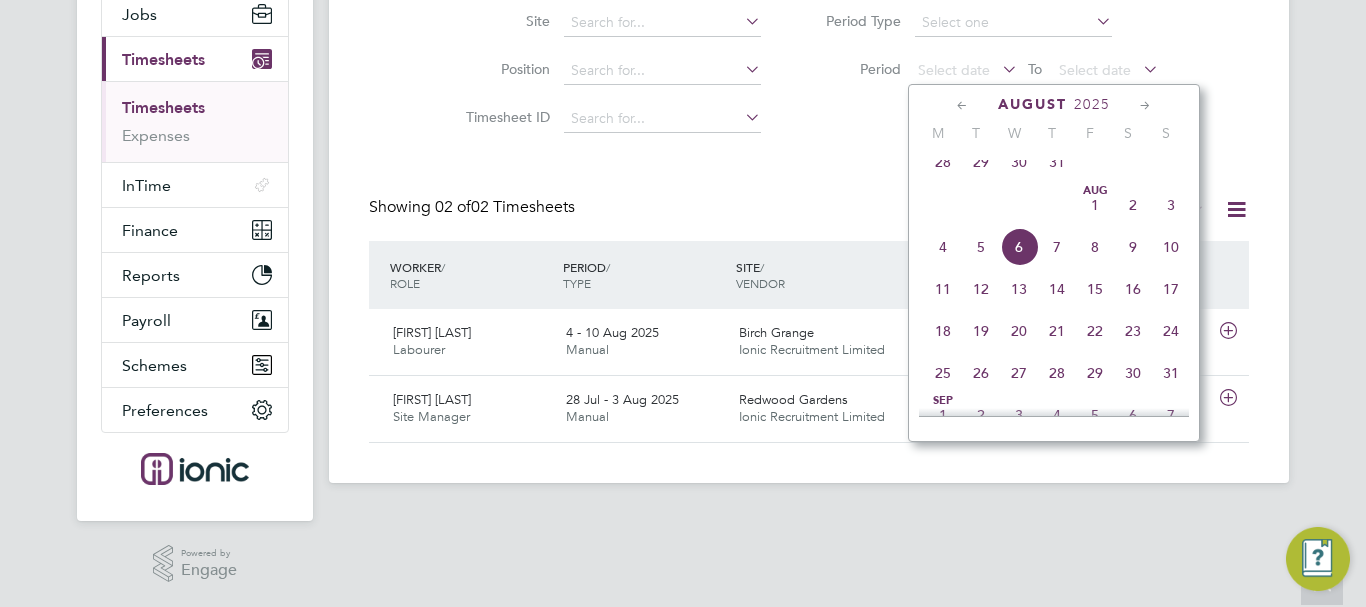 click on "28" 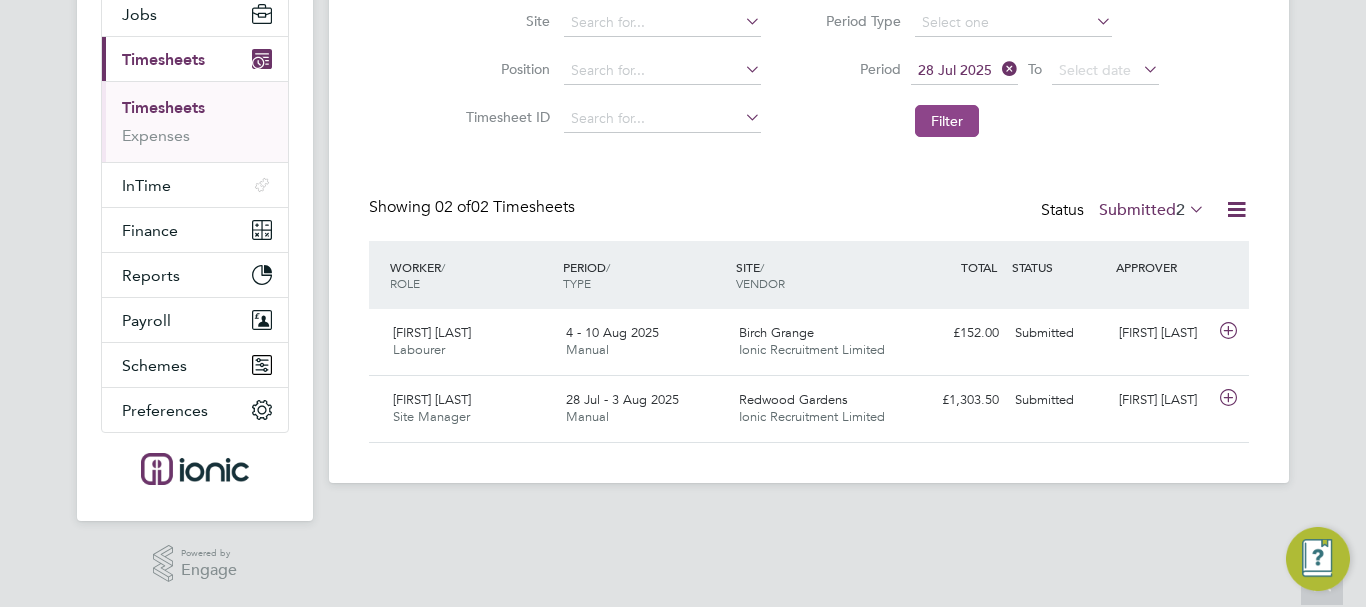 click on "Filter" 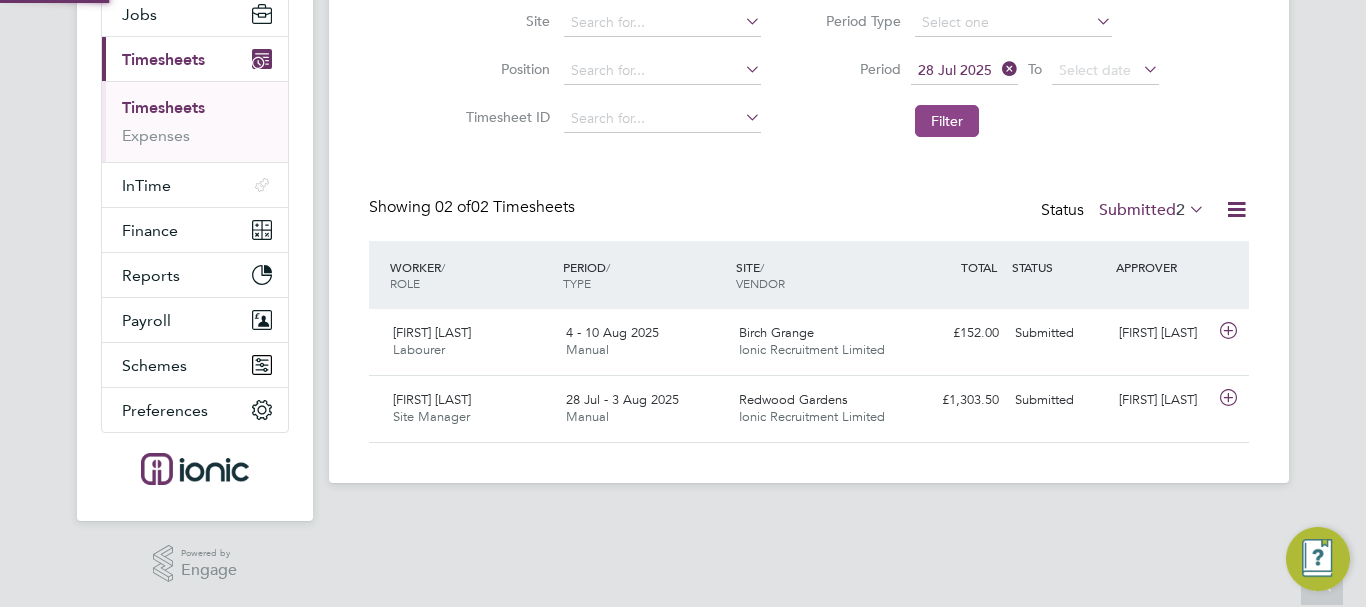 scroll, scrollTop: 10, scrollLeft: 10, axis: both 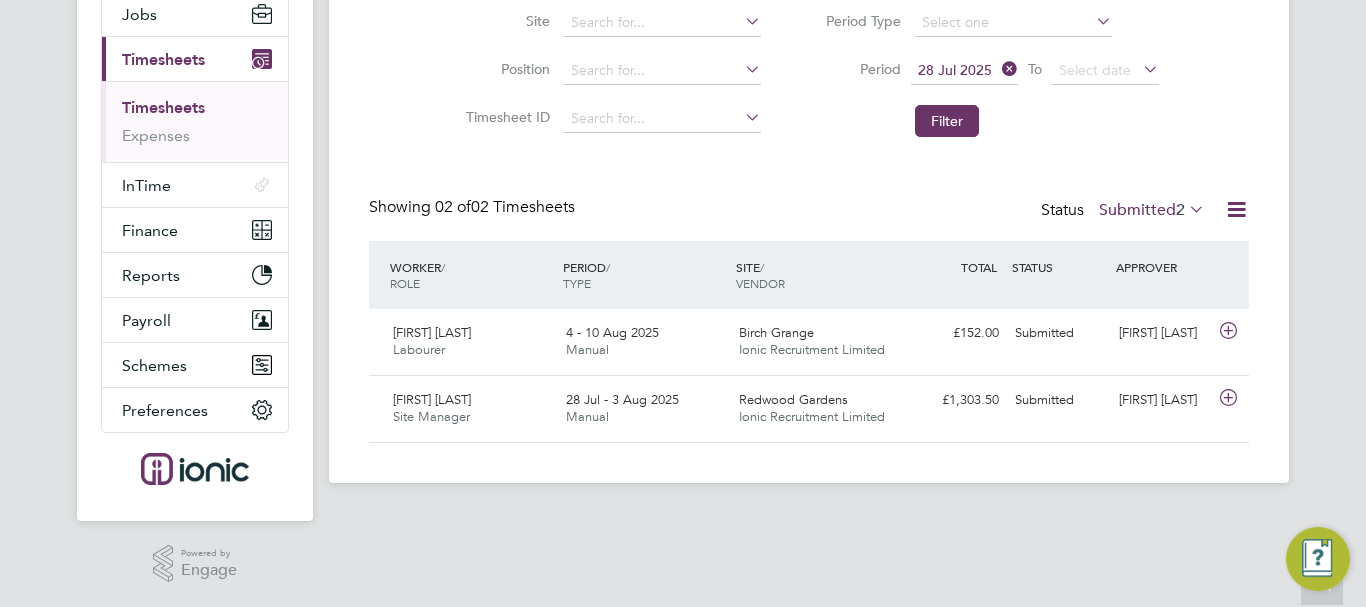 click on "Timesheets New Timesheet Timesheets I Follow All Timesheets Client Config   Vendor   Site   Position   Timesheet ID   Approved On
Select date
To
Select date
Approver     Period Type   Period
[DATE]
To
Select date
Filter Showing   02 of  02 Timesheets Status  Submitted  2  WORKER  / ROLE WORKER  / PERIOD PERIOD  / TYPE SITE  / VENDOR TOTAL   TOTAL  / STATUS STATUS APPROVER [FIRST] [LAST] Labourer   4 - 10 [DATE] 4 - 10 [DATE] Manual [PLACE] Ionic Recruitment Limited £152.00 Submitted Submitted [FIRST] [LAST] [ROLE]   28 [DATE] - 3 [DATE] 28 [DATE] - 3 [DATE] Manual [PLACE] Ionic Recruitment Limited £1,303.50 Submitted Submitted [FIRST] [LAST] Show   more" 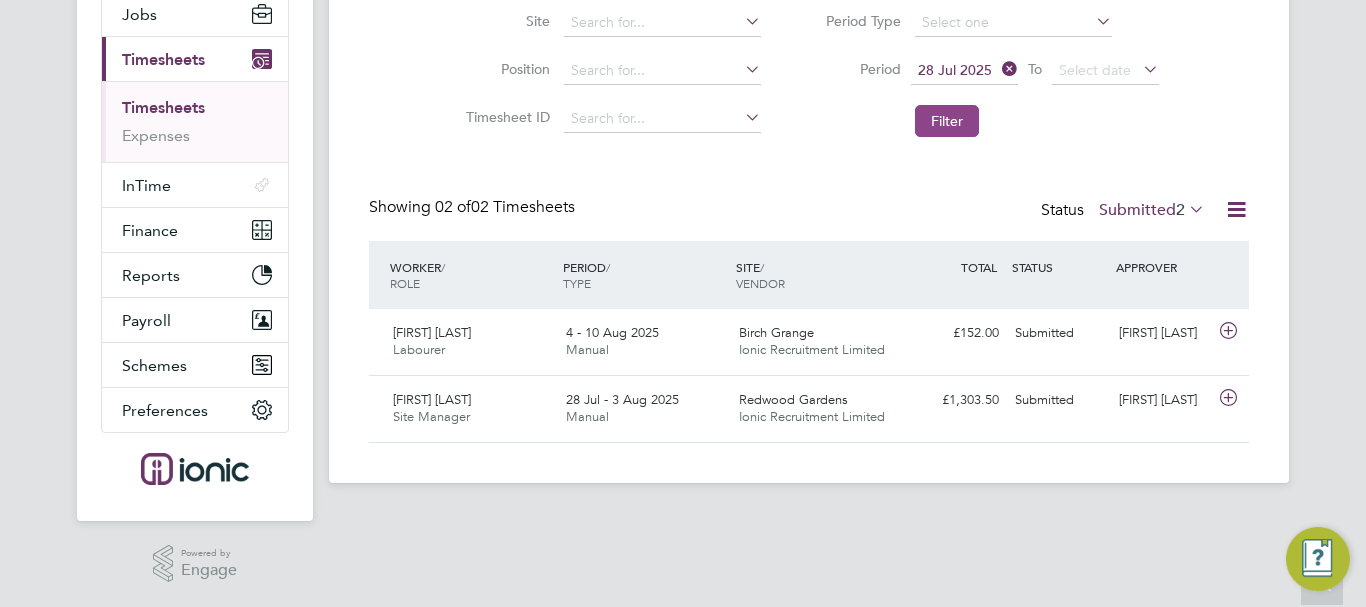 click on "Filter" 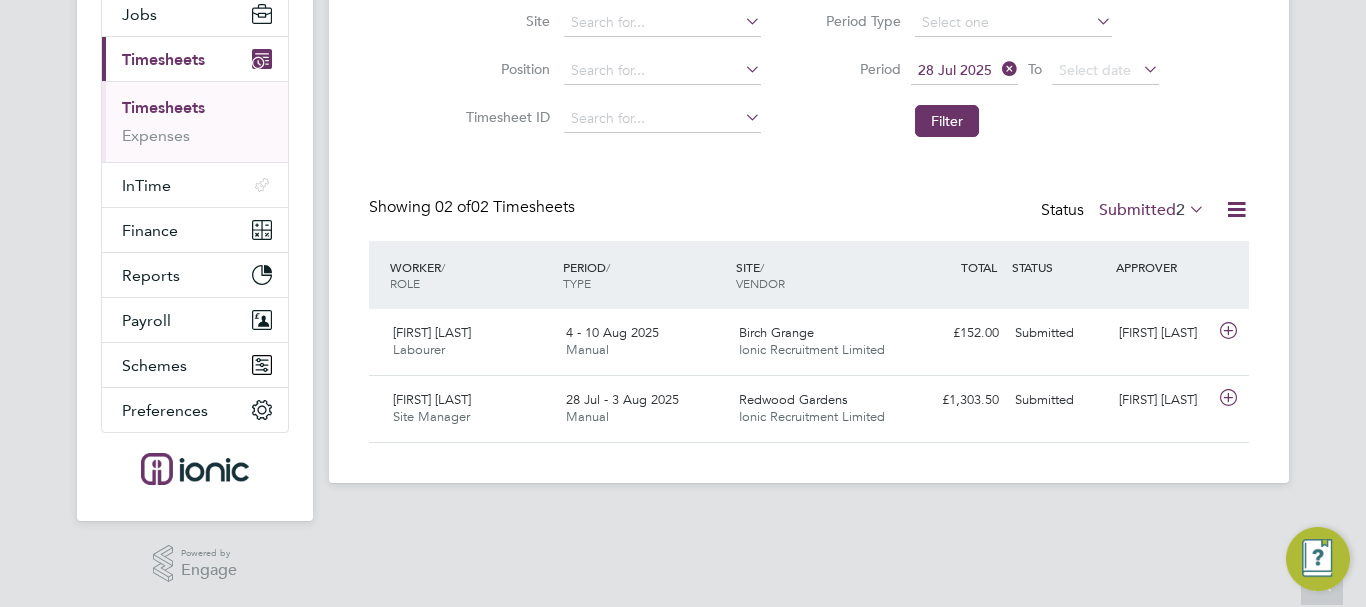 scroll, scrollTop: 10, scrollLeft: 10, axis: both 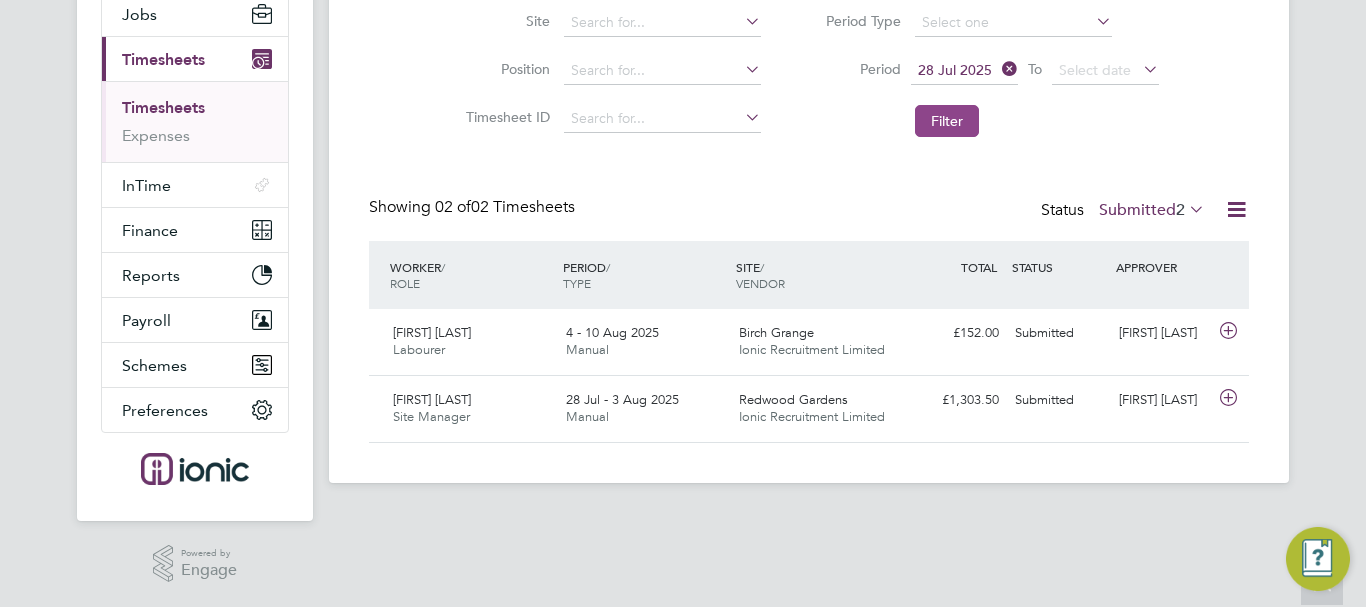 click on "Filter" 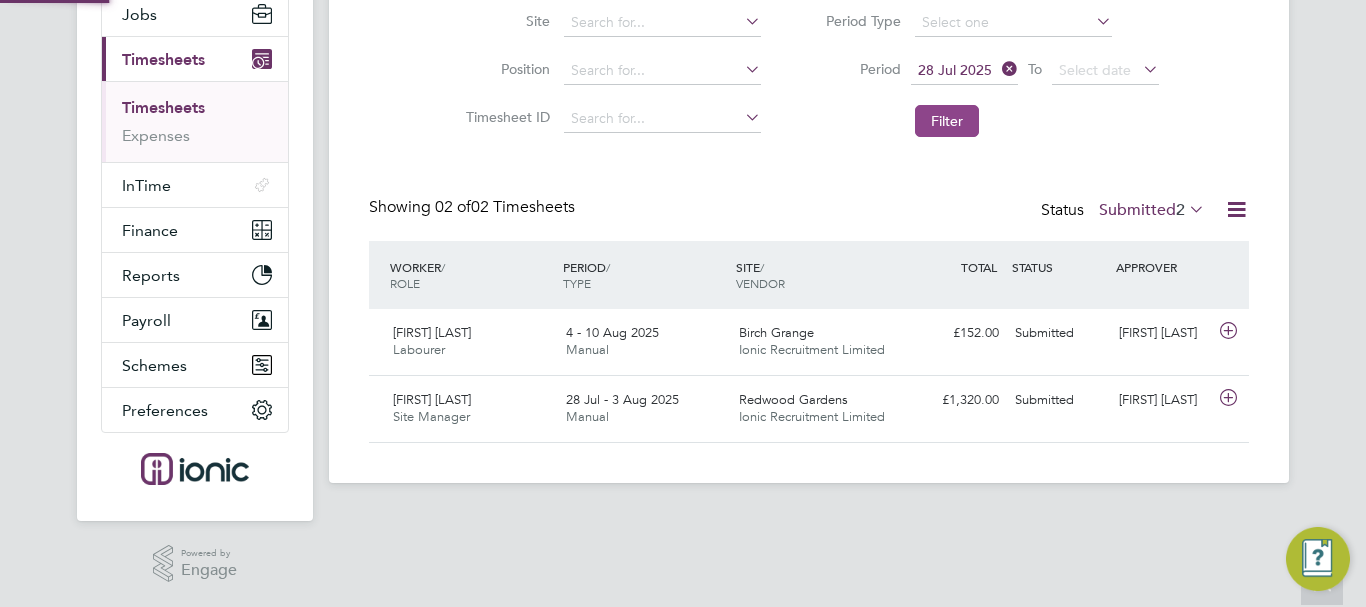 scroll, scrollTop: 10, scrollLeft: 10, axis: both 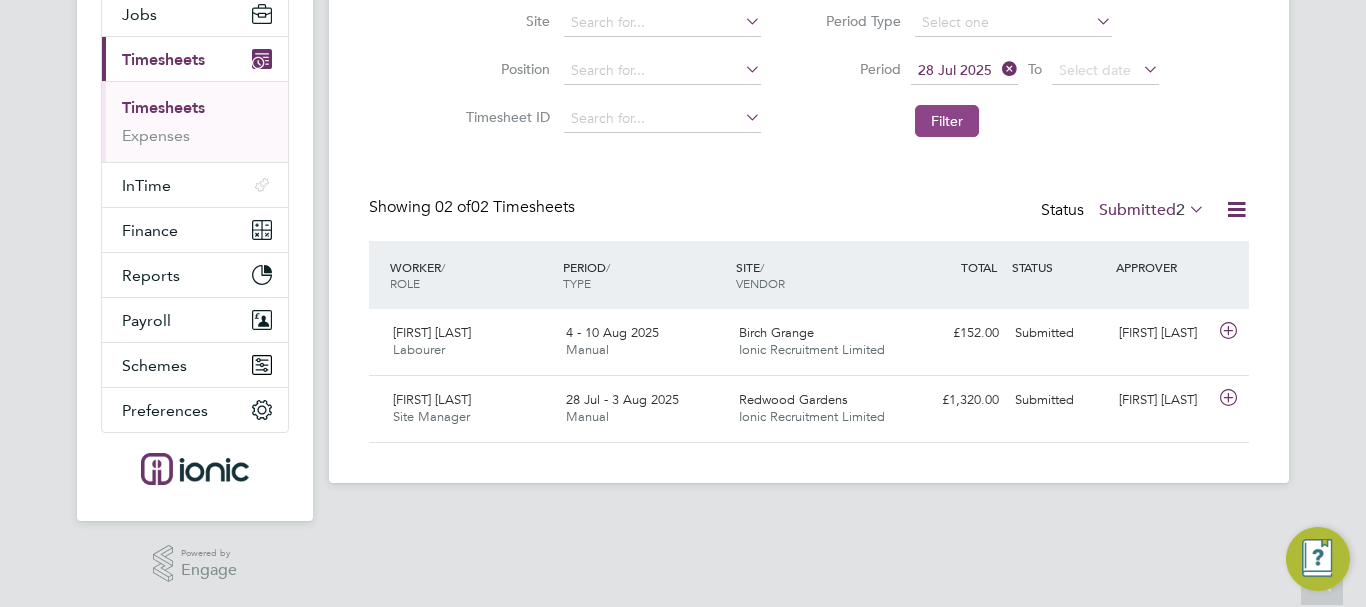 click on "Filter" 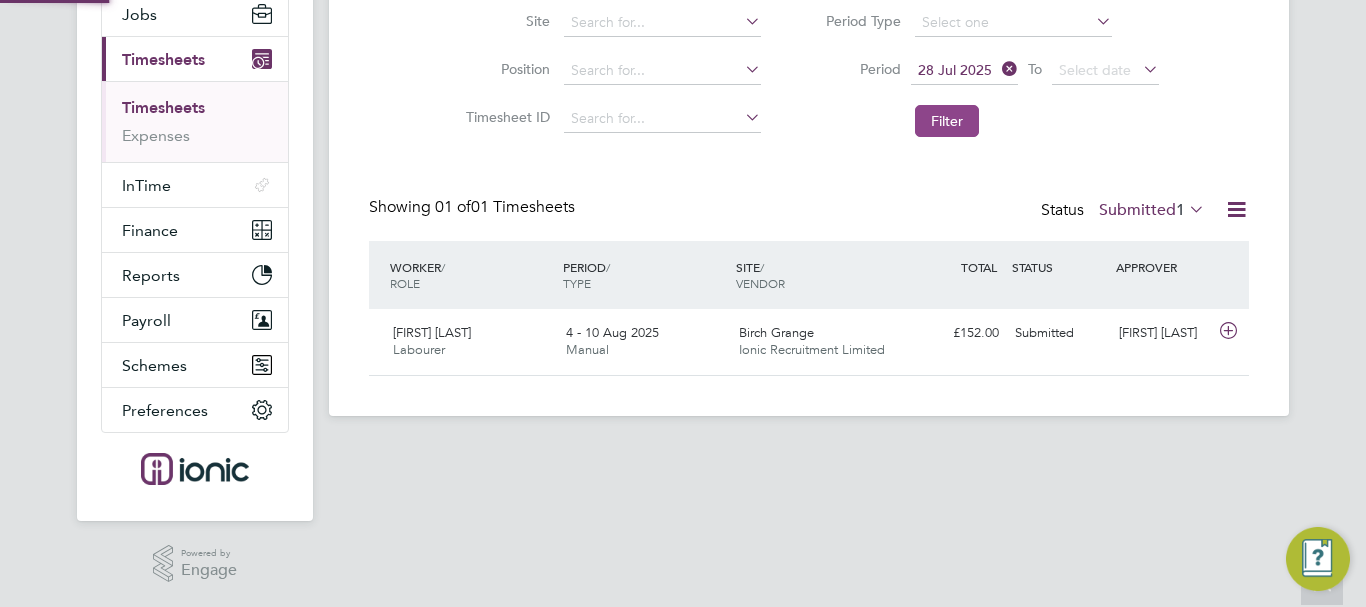 scroll, scrollTop: 10, scrollLeft: 10, axis: both 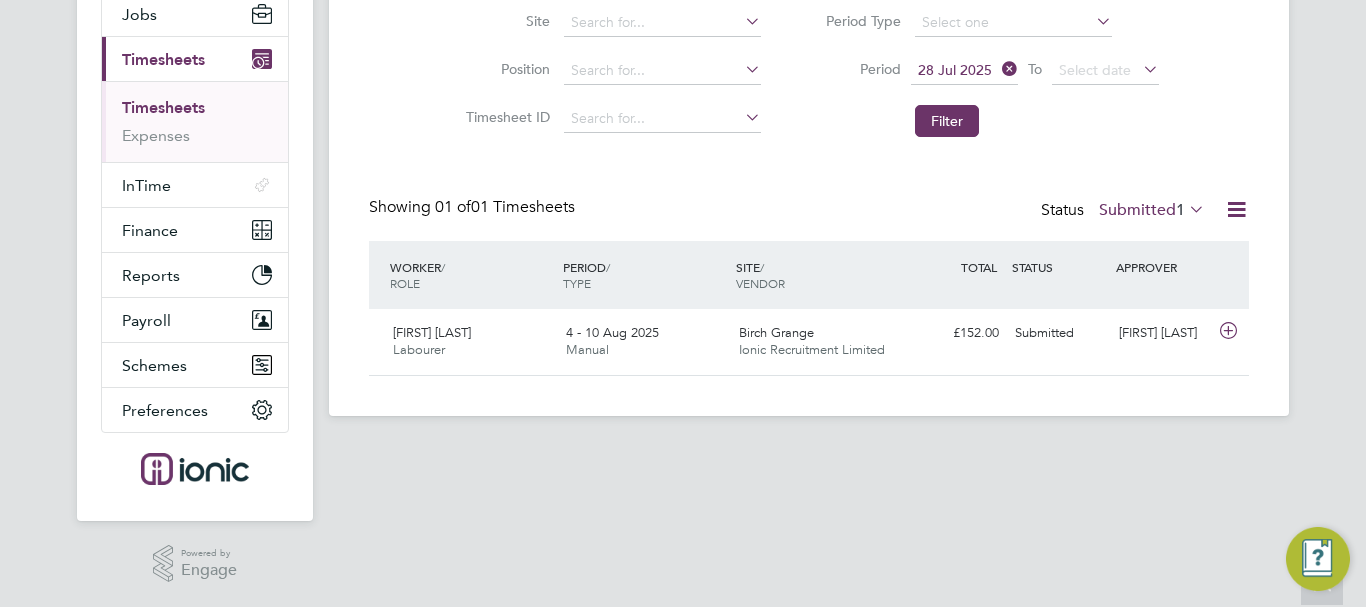 click on "Submitted  1" 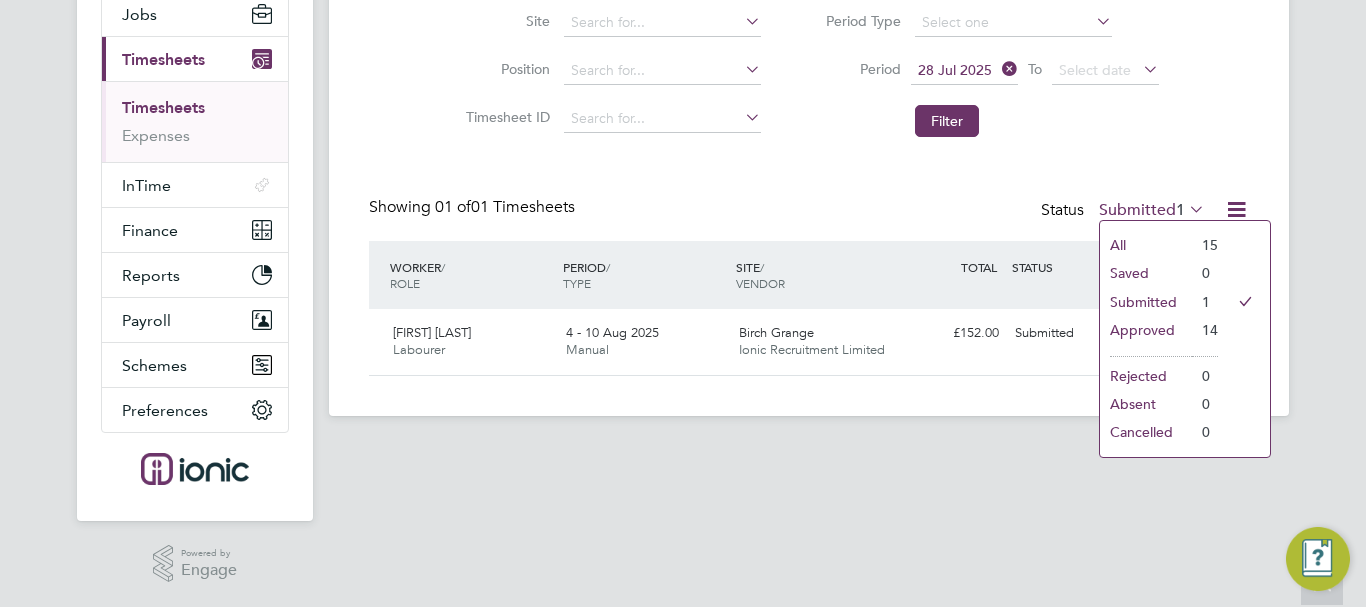 click on "Approved" 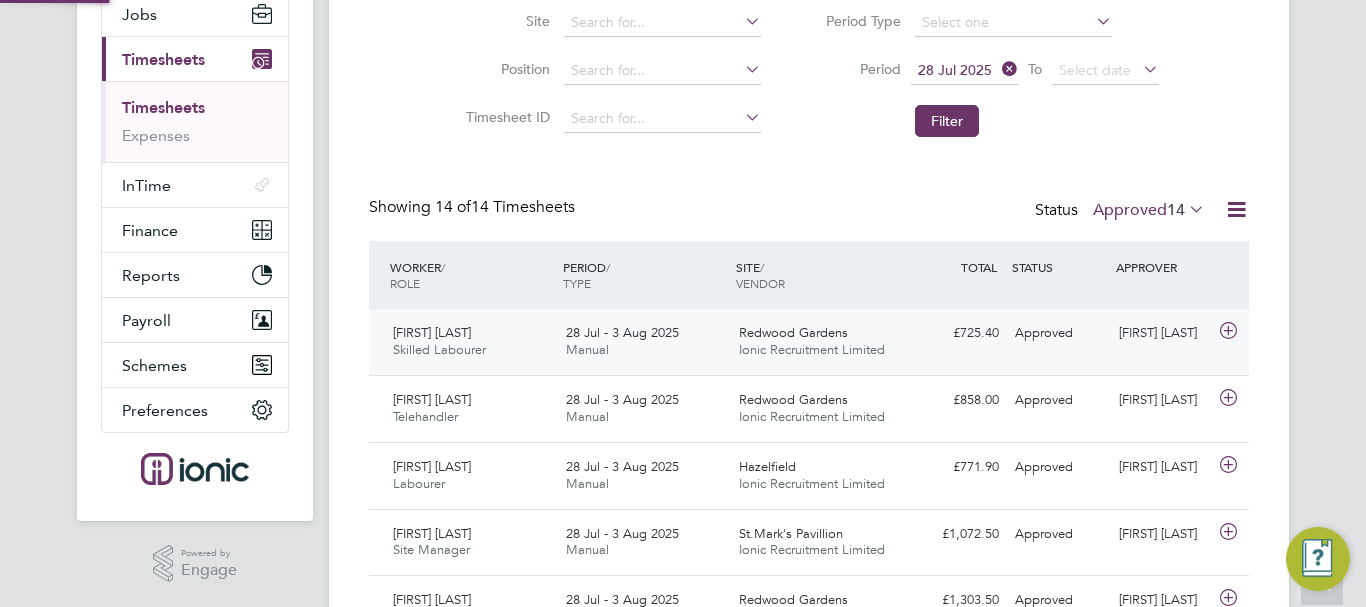 scroll, scrollTop: 10, scrollLeft: 10, axis: both 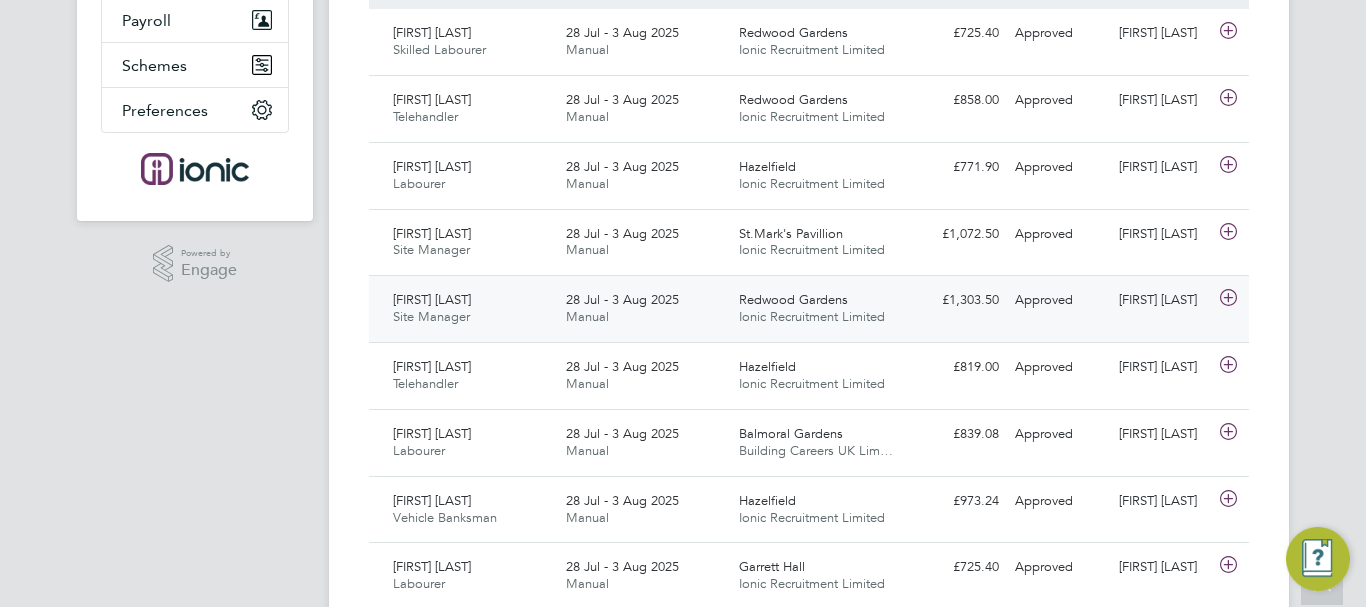 click on "[FIRST] [LAST] [ROLE]   28 [DATE] - 3 [DATE]" 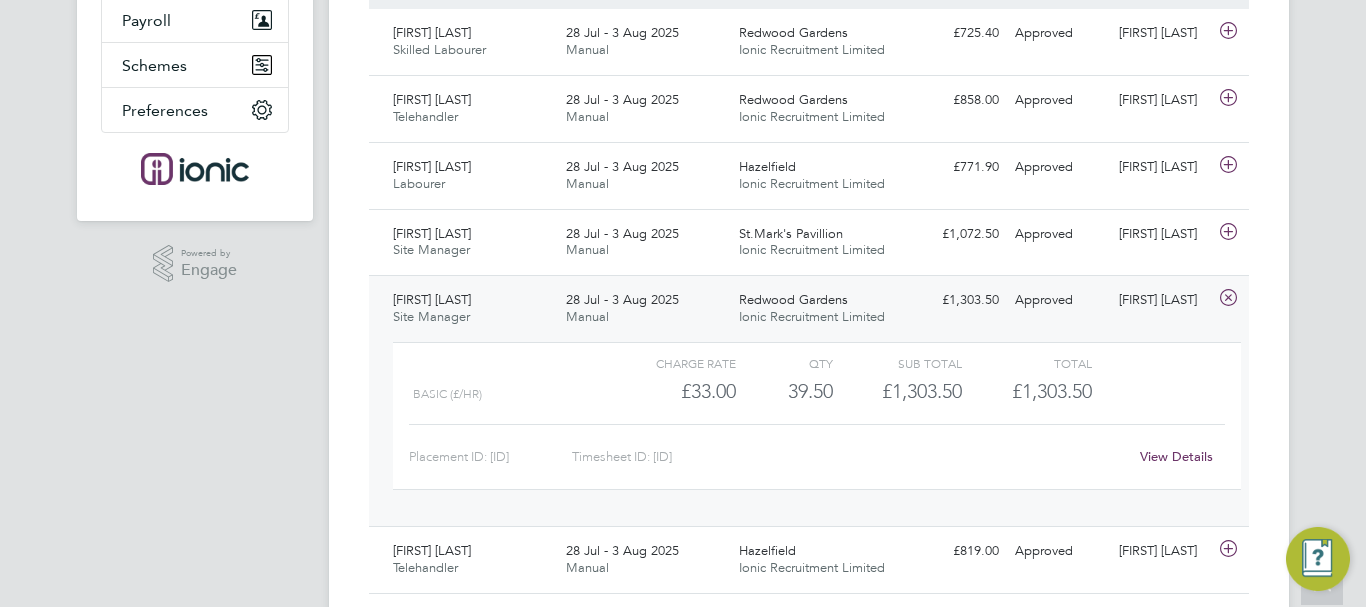 click on "[FIRST] [LAST] [ROLE]   28 [DATE] - 3 [DATE]" 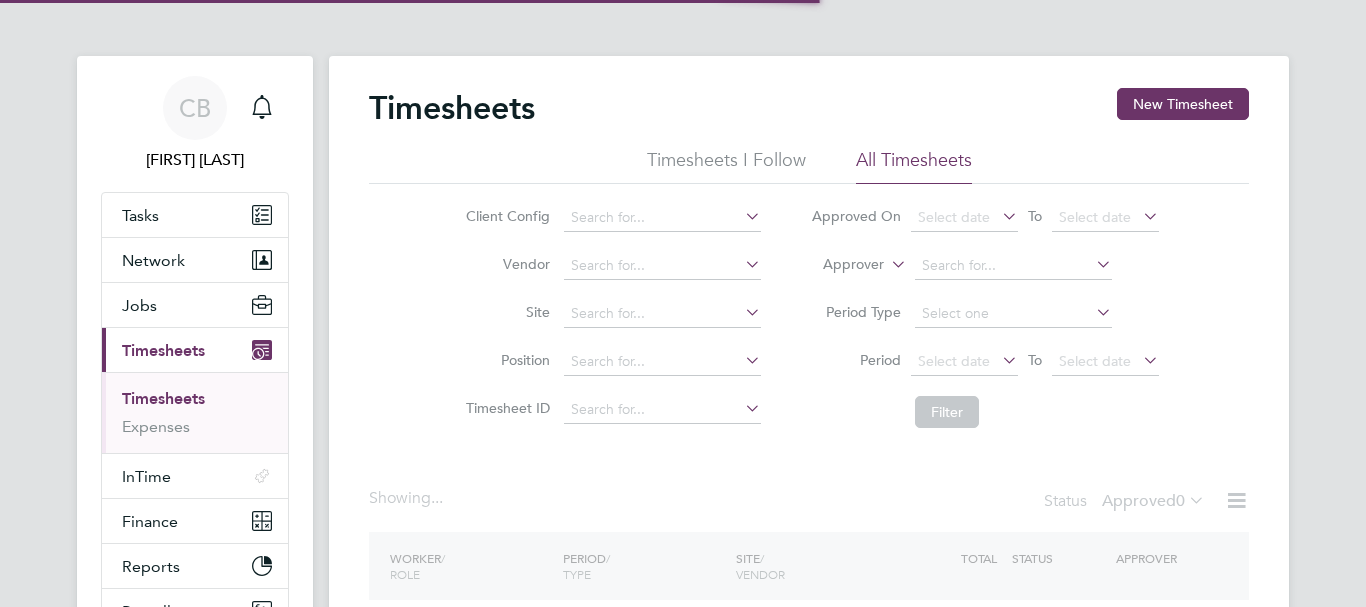 scroll, scrollTop: 0, scrollLeft: 0, axis: both 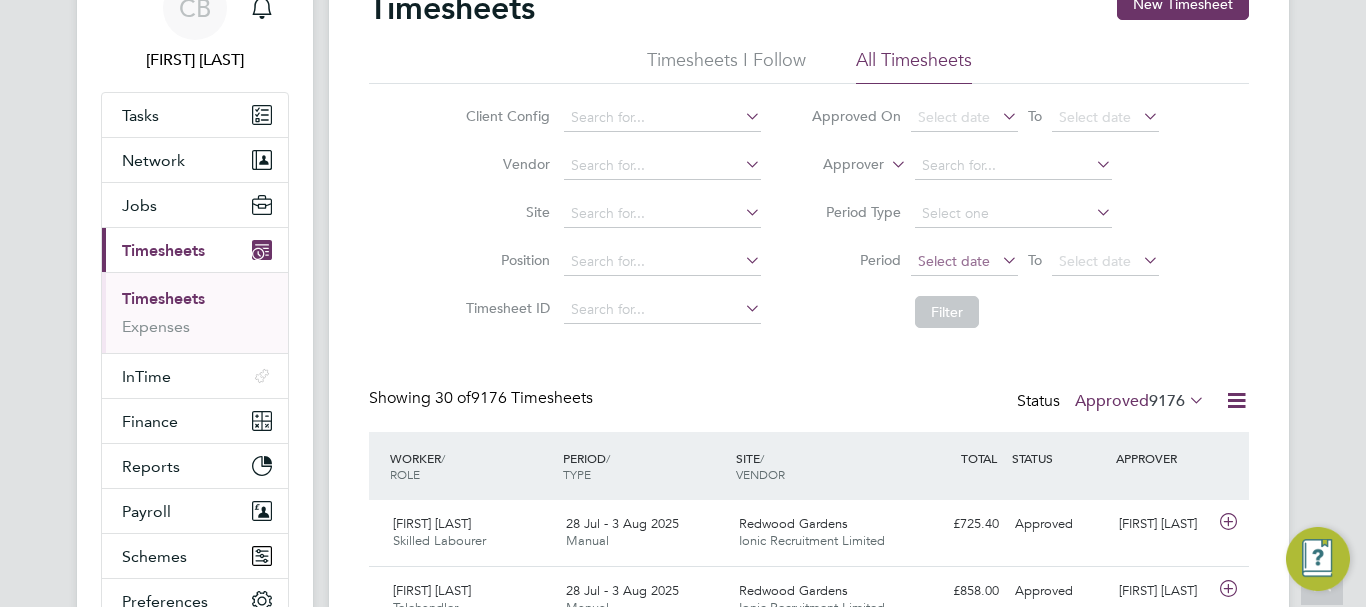 click on "Select date" 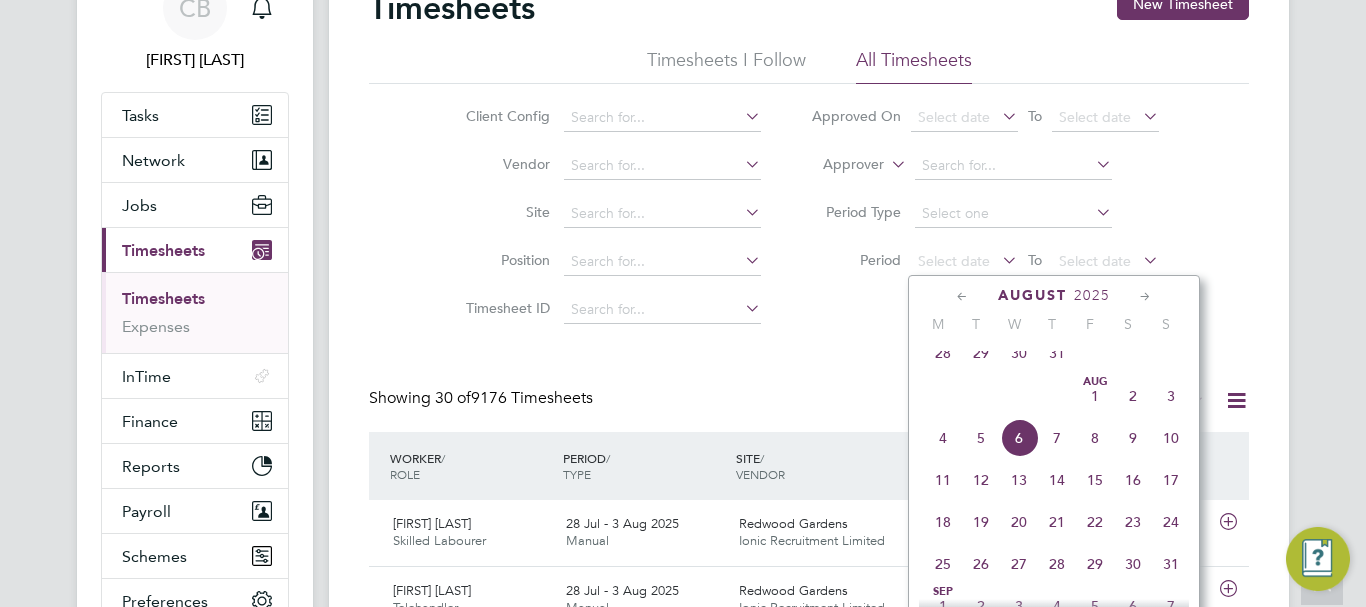 click on "28" 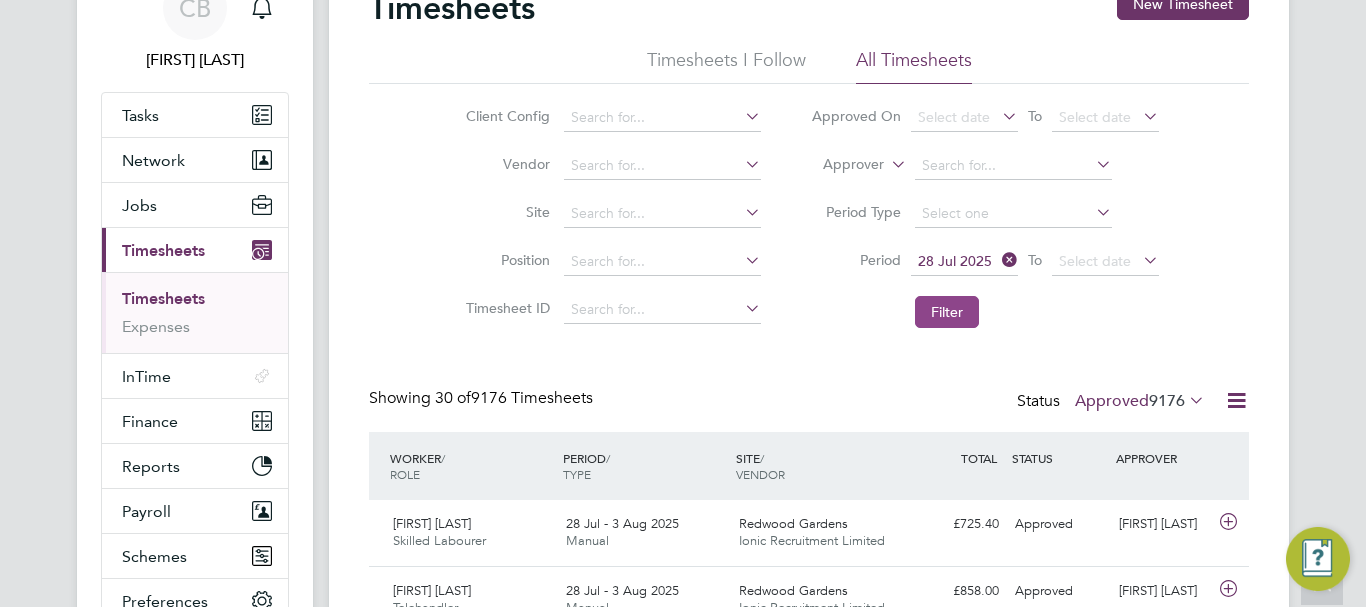 click on "Filter" 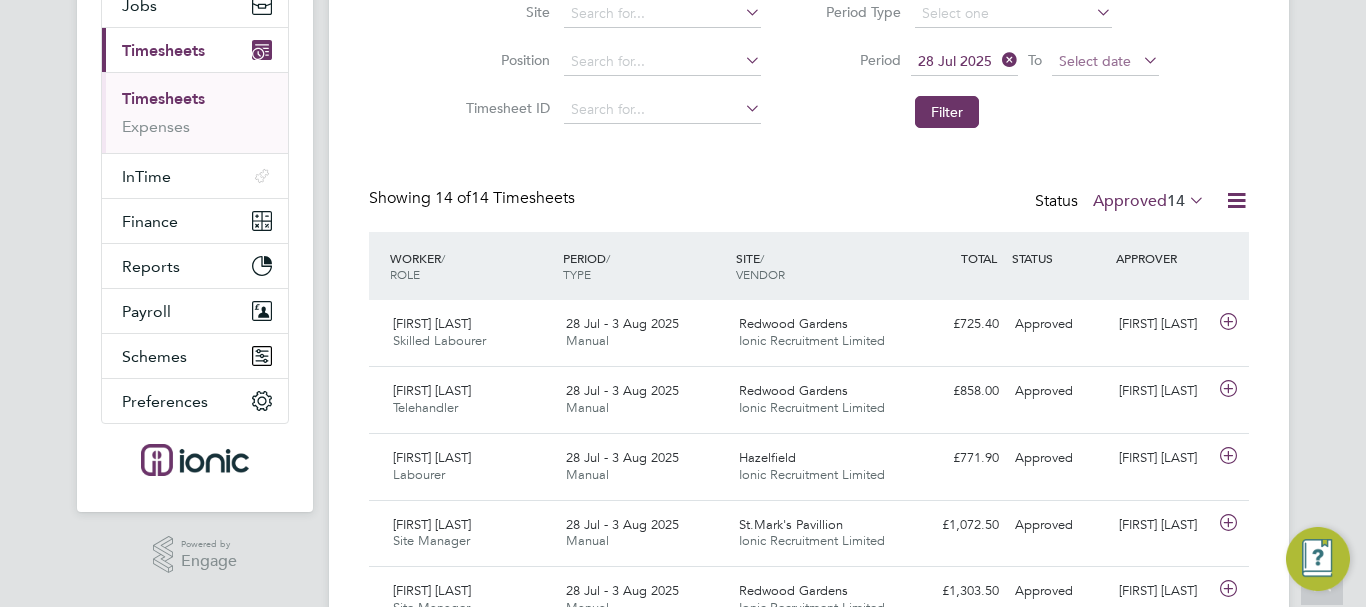 click on "Select date" 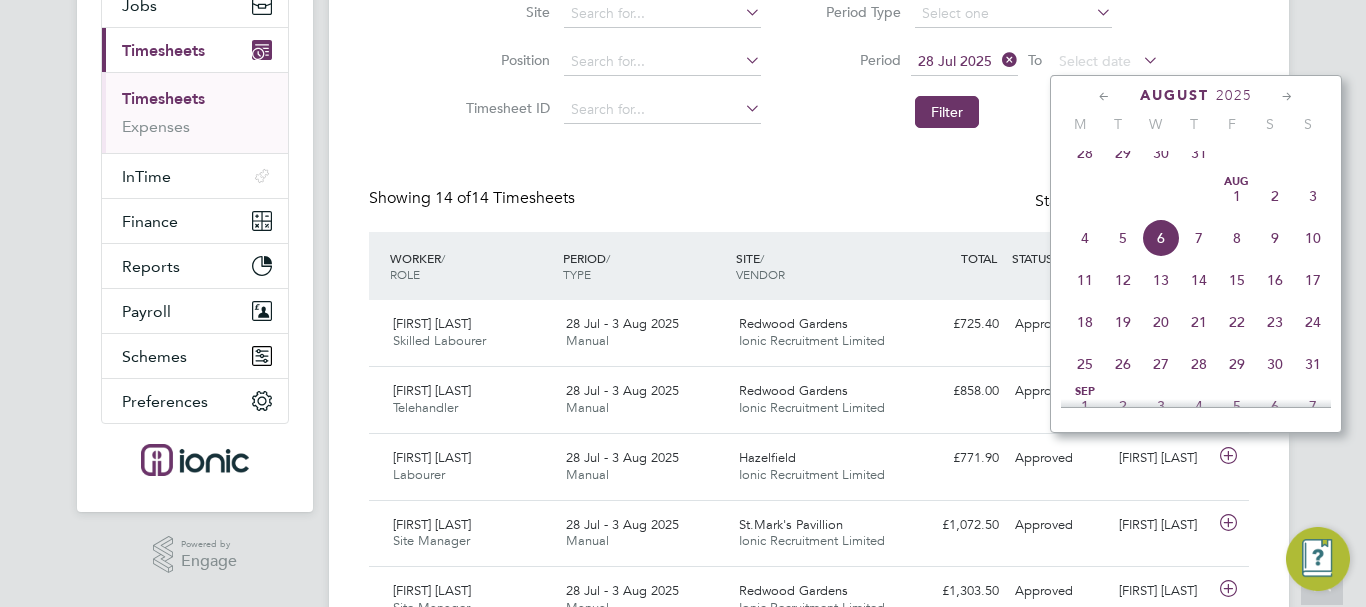 click on "3" 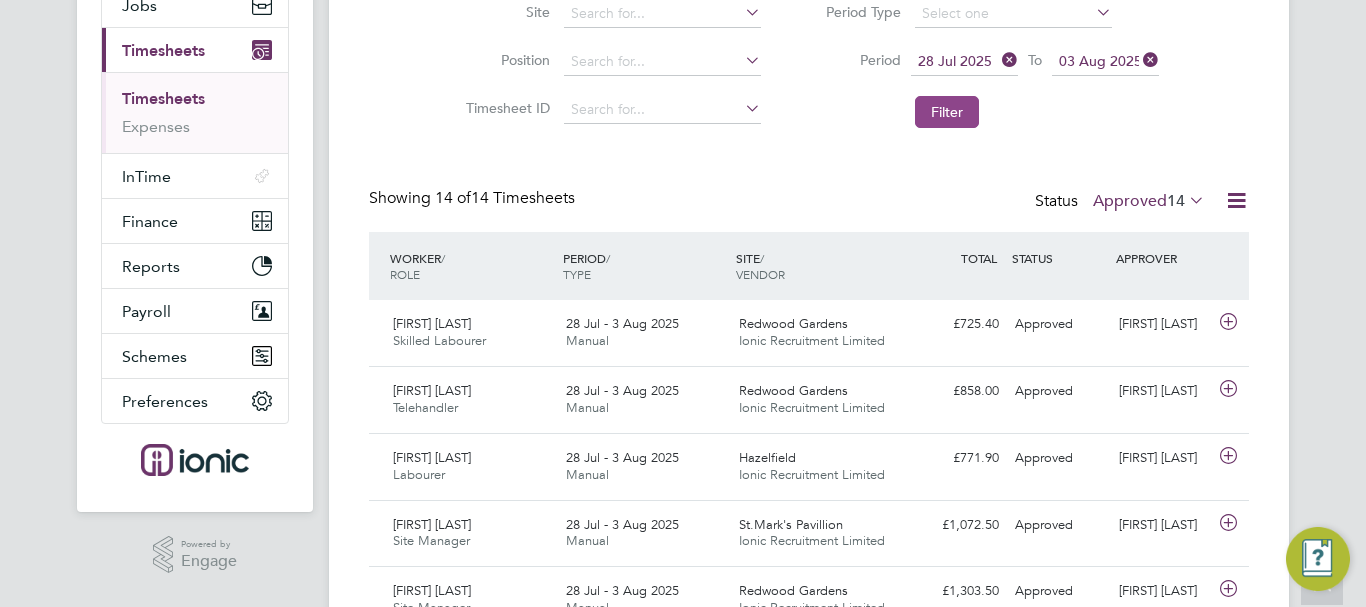click on "Filter" 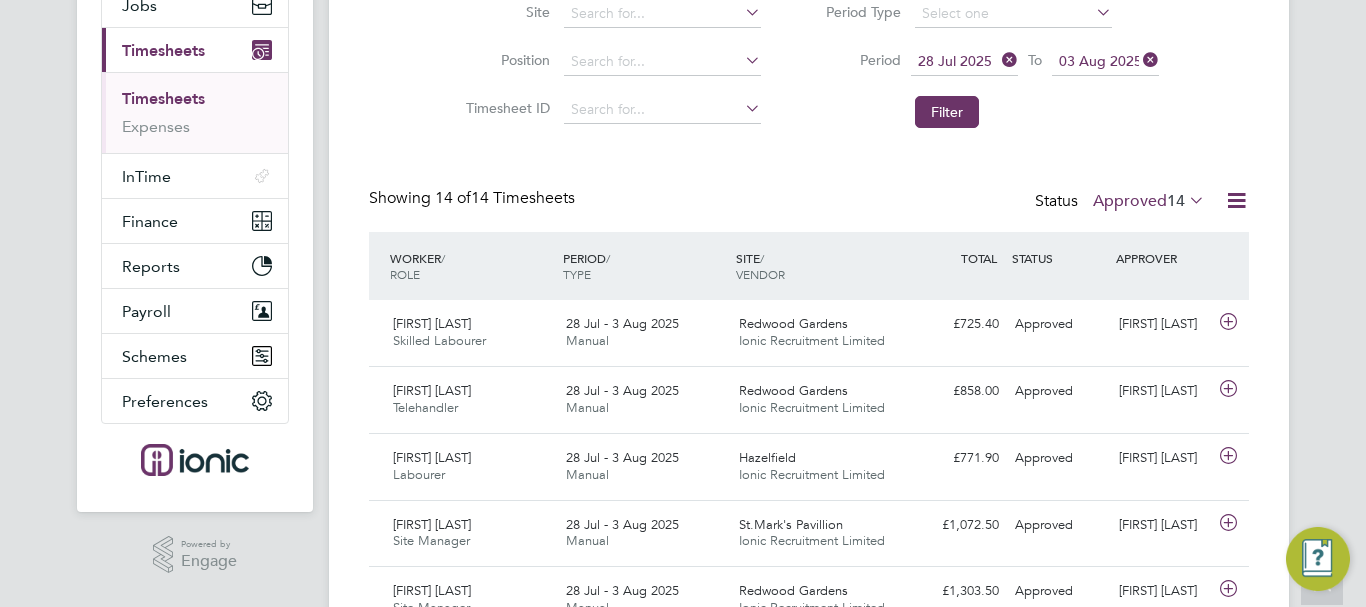 click 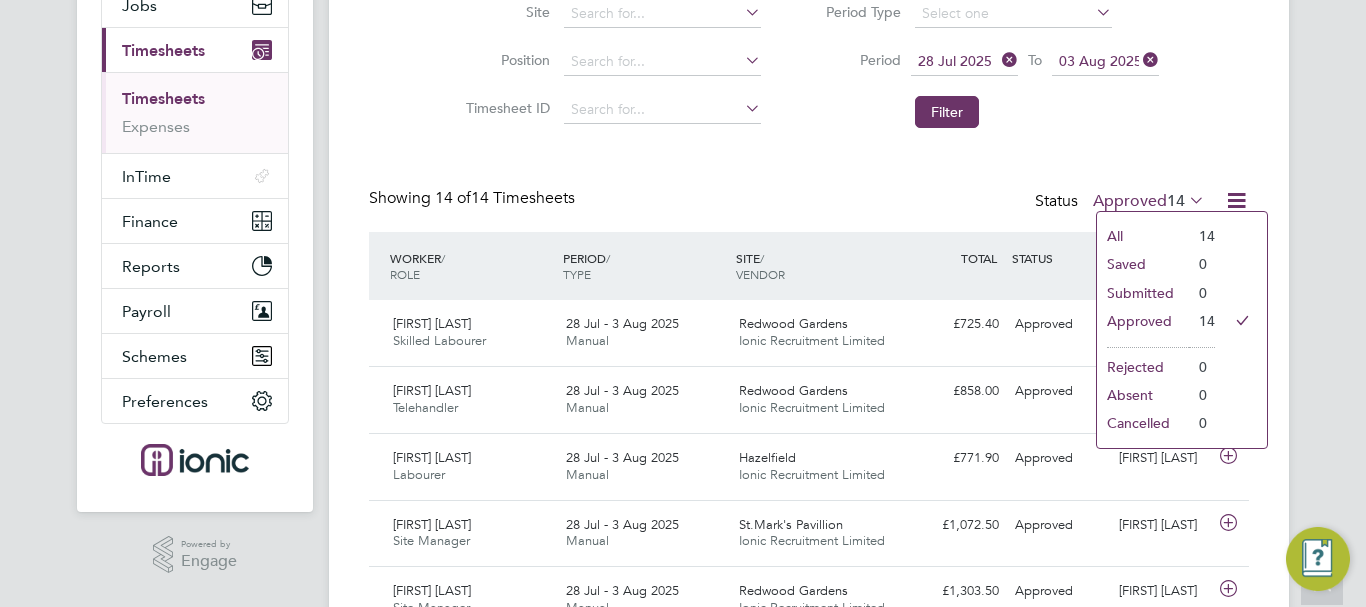 click on "Timesheets New Timesheet Timesheets I Follow All Timesheets Client Config   Vendor   Site   Position   Timesheet ID   Approved On
Select date
To
Select date
Approver     Period Type   Period
28 Jul 2025
To
03 Aug 2025
Filter Showing   14 of  14 Timesheets Status  Approved  14  WORKER  / ROLE WORKER  / PERIOD PERIOD  / TYPE SITE  / VENDOR TOTAL   TOTAL  / STATUS STATUS APPROVER James Hastings Skilled Labourer   28 Jul - 3 Aug 2025 28 Jul - 3 Aug 2025 Manual Redwood Gardens Ionic Recruitment Limited £725.40 Approved Approved Alex Williams Aaron Bamber Telehandler   28 Jul - 3 Aug 2025 28 Jul - 3 Aug 2025 Manual Redwood Gardens Ionic Recruitment Limited £858.00 Approved Approved Alex Williams Reece Smith Labourer   28 Jul - 3 Aug 2025 28 Jul - 3 Aug 2025 Manual Hazelfield Ionic Recruitment Limited £771.90 Approved Approved Alex Williams Francis Kiganane Site Manager   28 Jul - 3 Aug 2025 28 Jul - 3 Aug 2025 Manual St.Mark's Pavillion Ionic Recruitment Limited" 